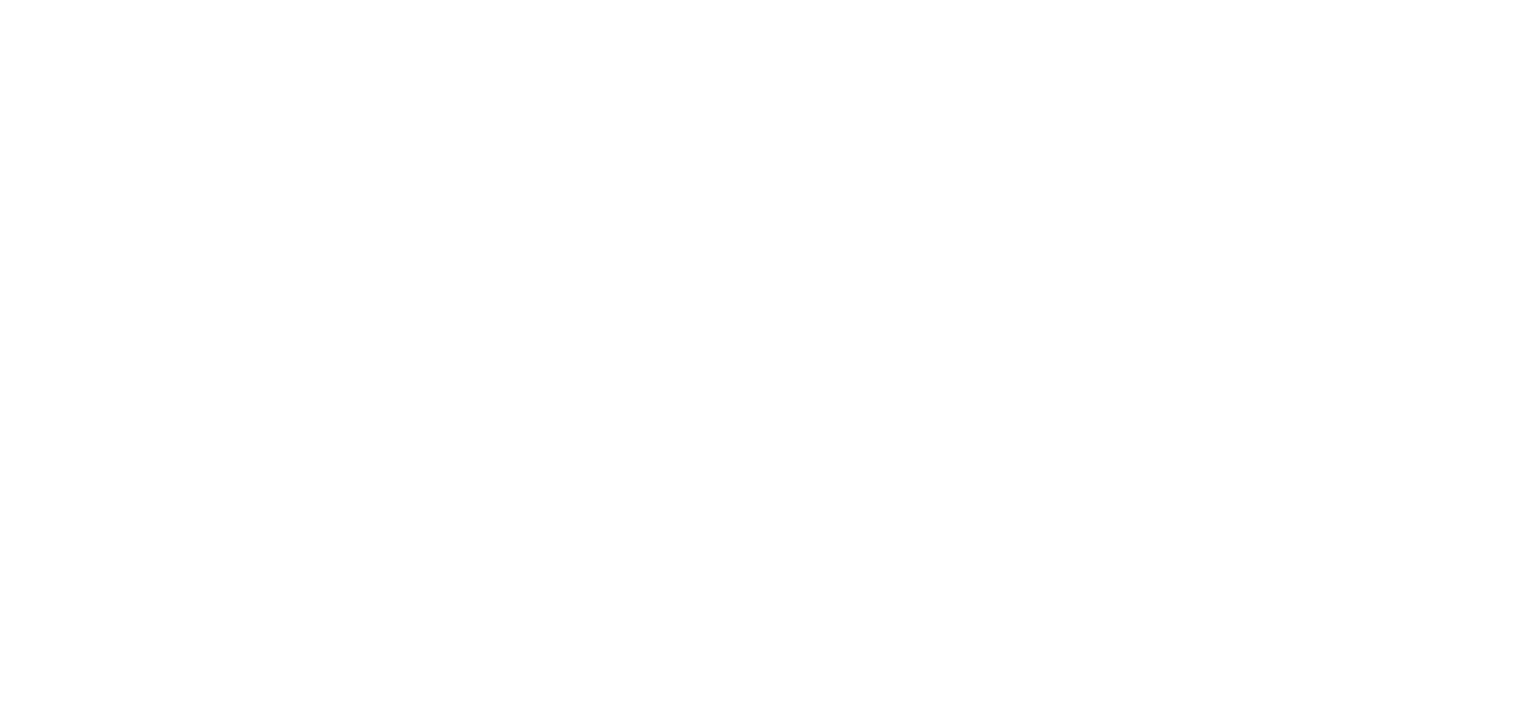 scroll, scrollTop: 0, scrollLeft: 0, axis: both 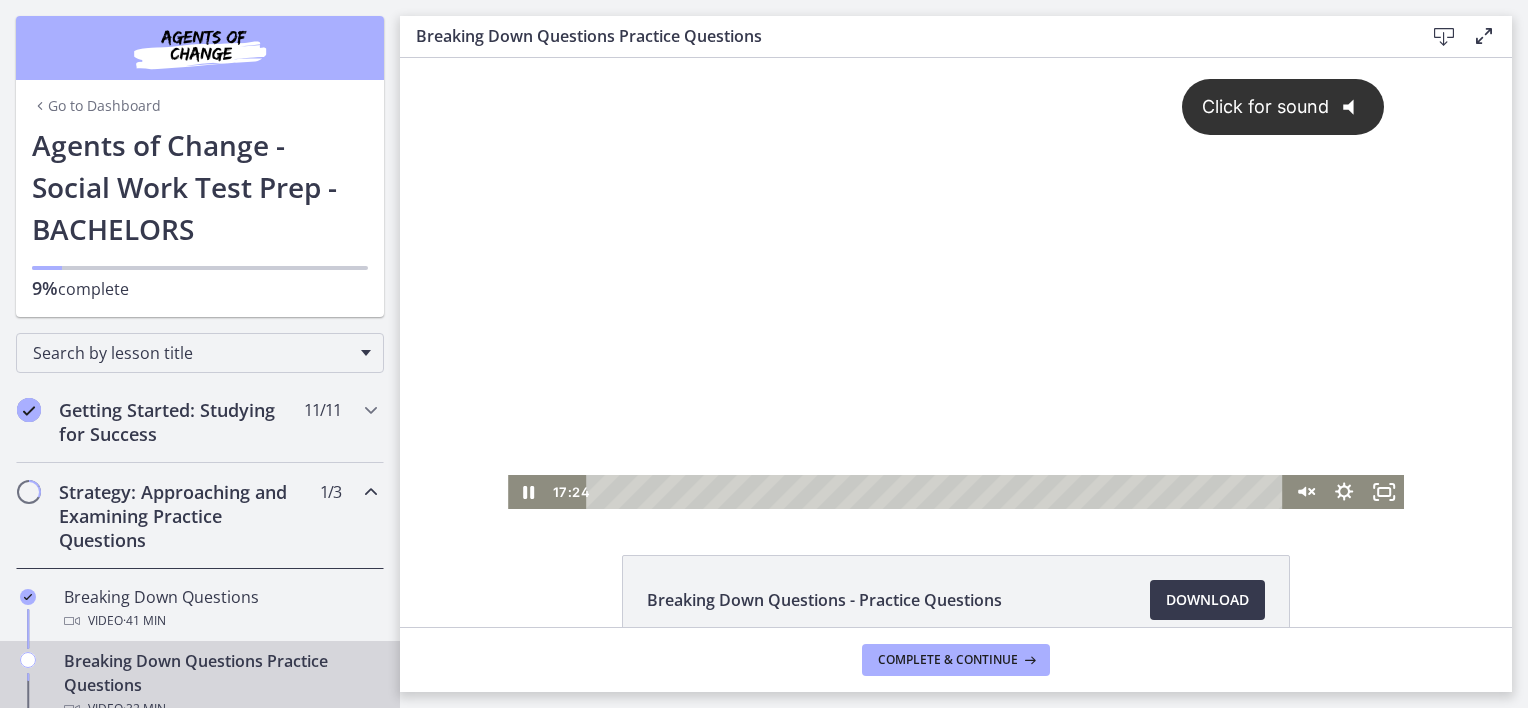 click on "Click for sound
@keyframes VOLUME_SMALL_WAVE_FLASH {
0% { opacity: 0; }
33% { opacity: 1; }
66% { opacity: 1; }
100% { opacity: 0; }
}
@keyframes VOLUME_LARGE_WAVE_FLASH {
0% { opacity: 0; }
33% { opacity: 1; }
66% { opacity: 1; }
100% { opacity: 0; }
}
.volume__small-wave {
animation: VOLUME_SMALL_WAVE_FLASH 2s infinite;
opacity: 0;
}
.volume__large-wave {
animation: VOLUME_LARGE_WAVE_FLASH 2s infinite .3s;
opacity: 0;
}" at bounding box center [956, 266] 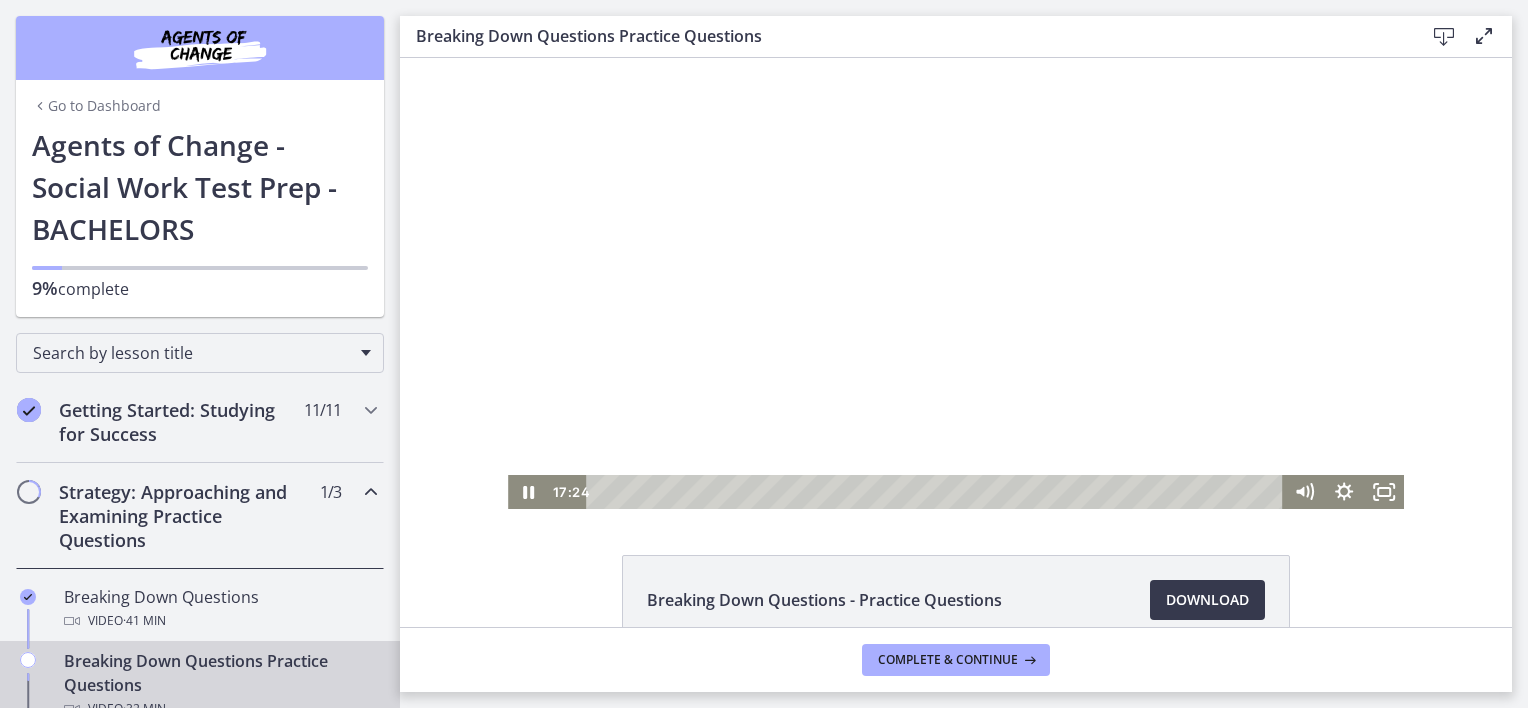 click at bounding box center (956, 283) 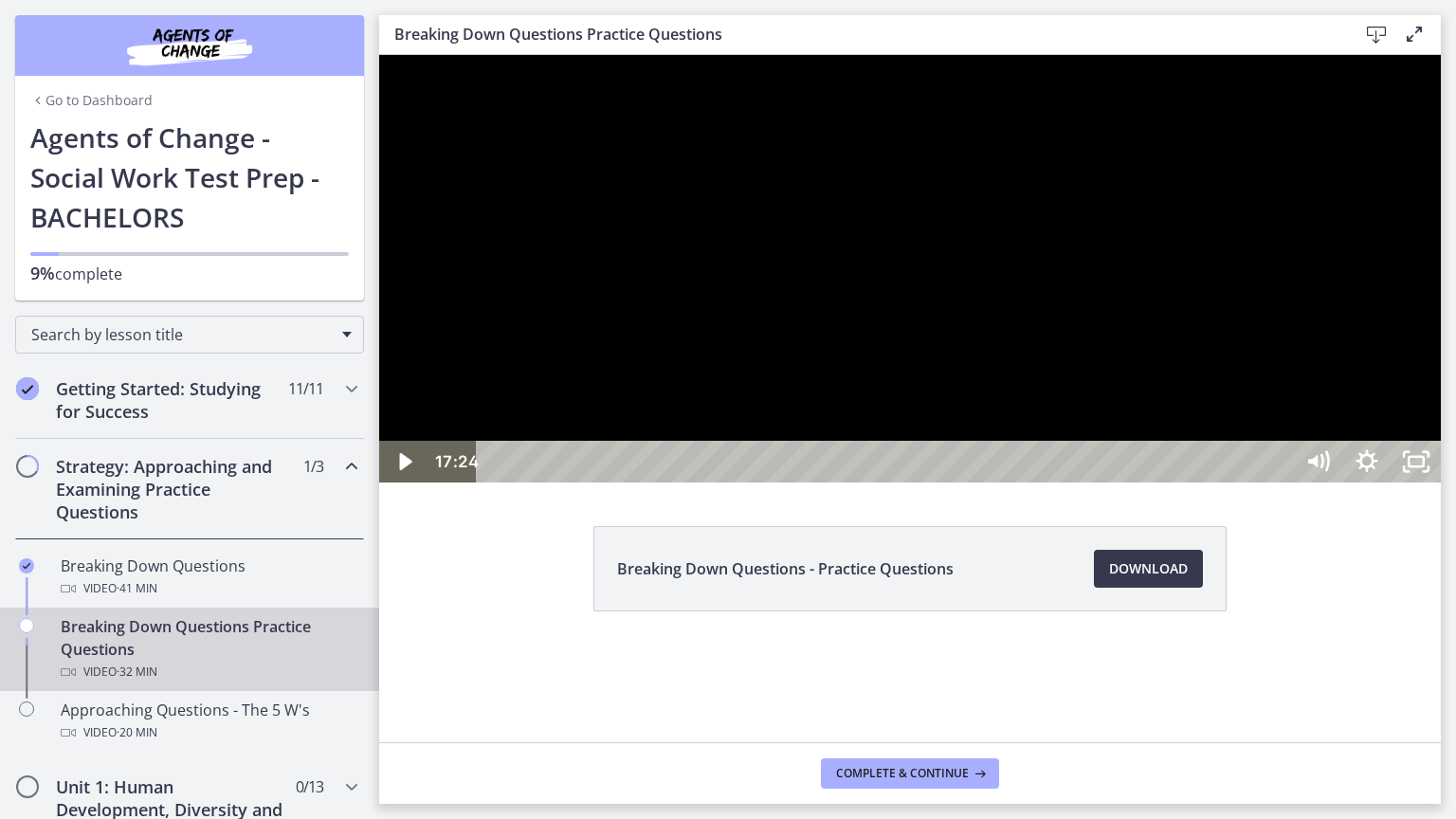 click at bounding box center (910, 268) 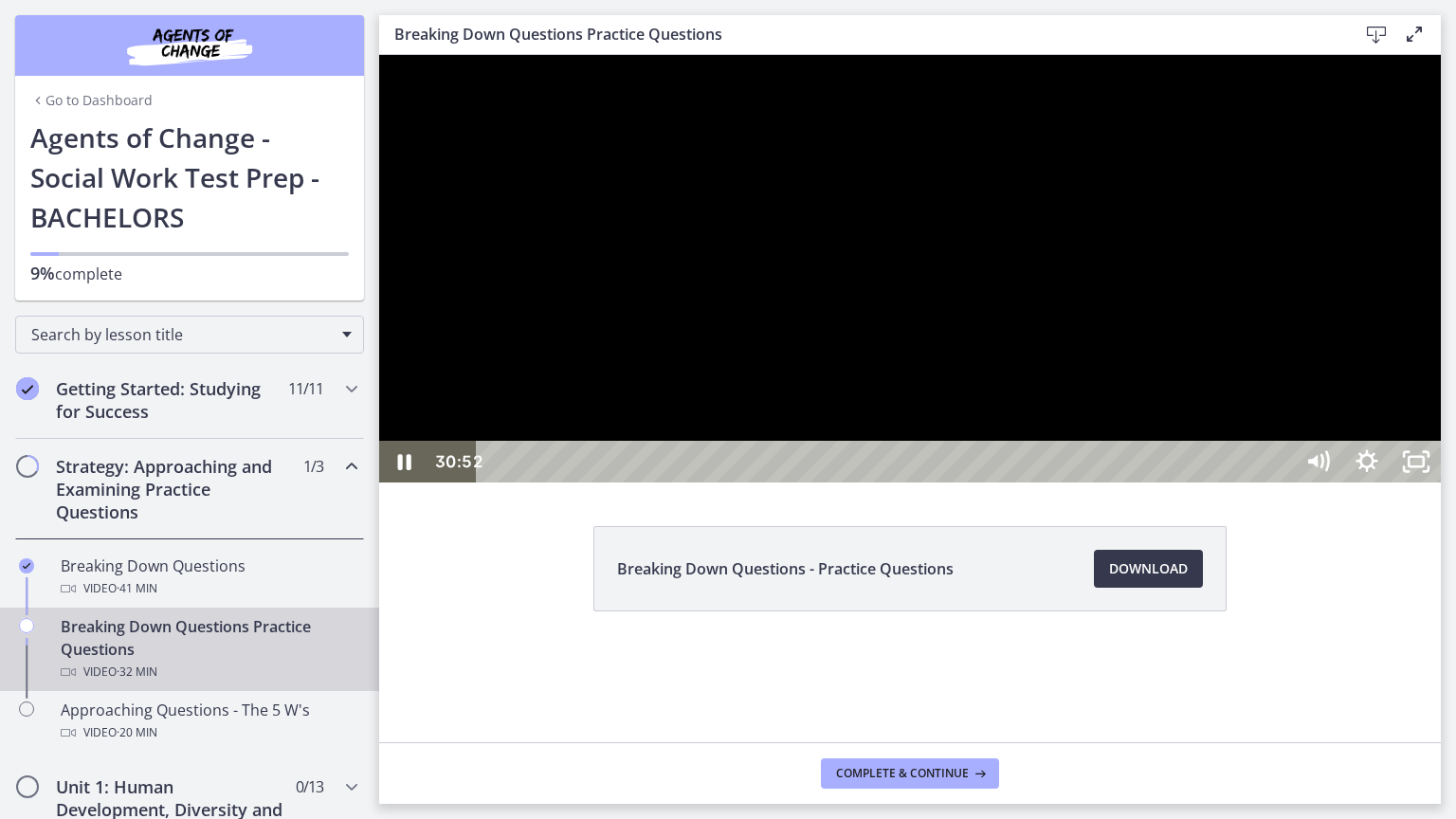 click at bounding box center (910, 268) 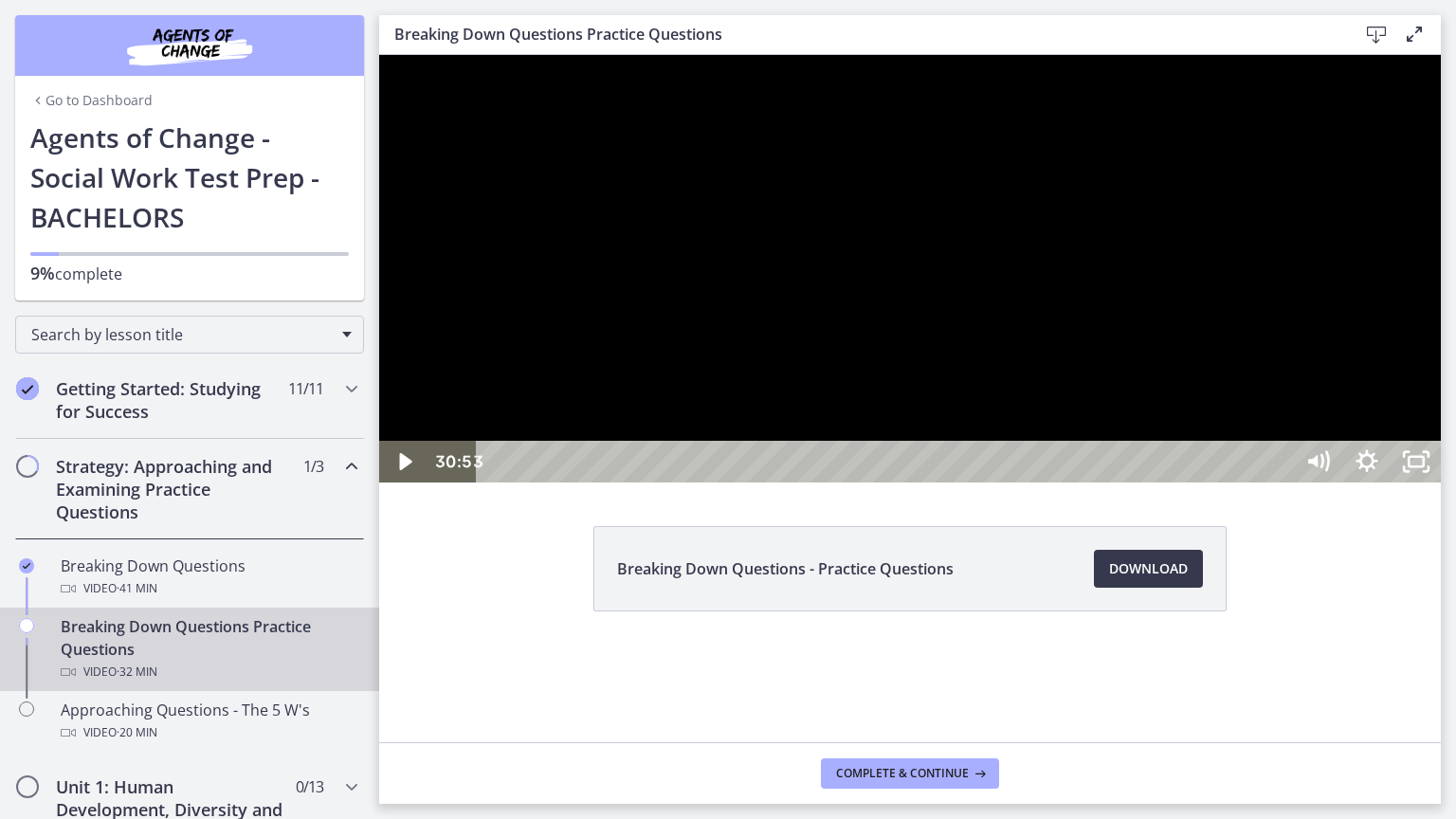 click at bounding box center [910, 268] 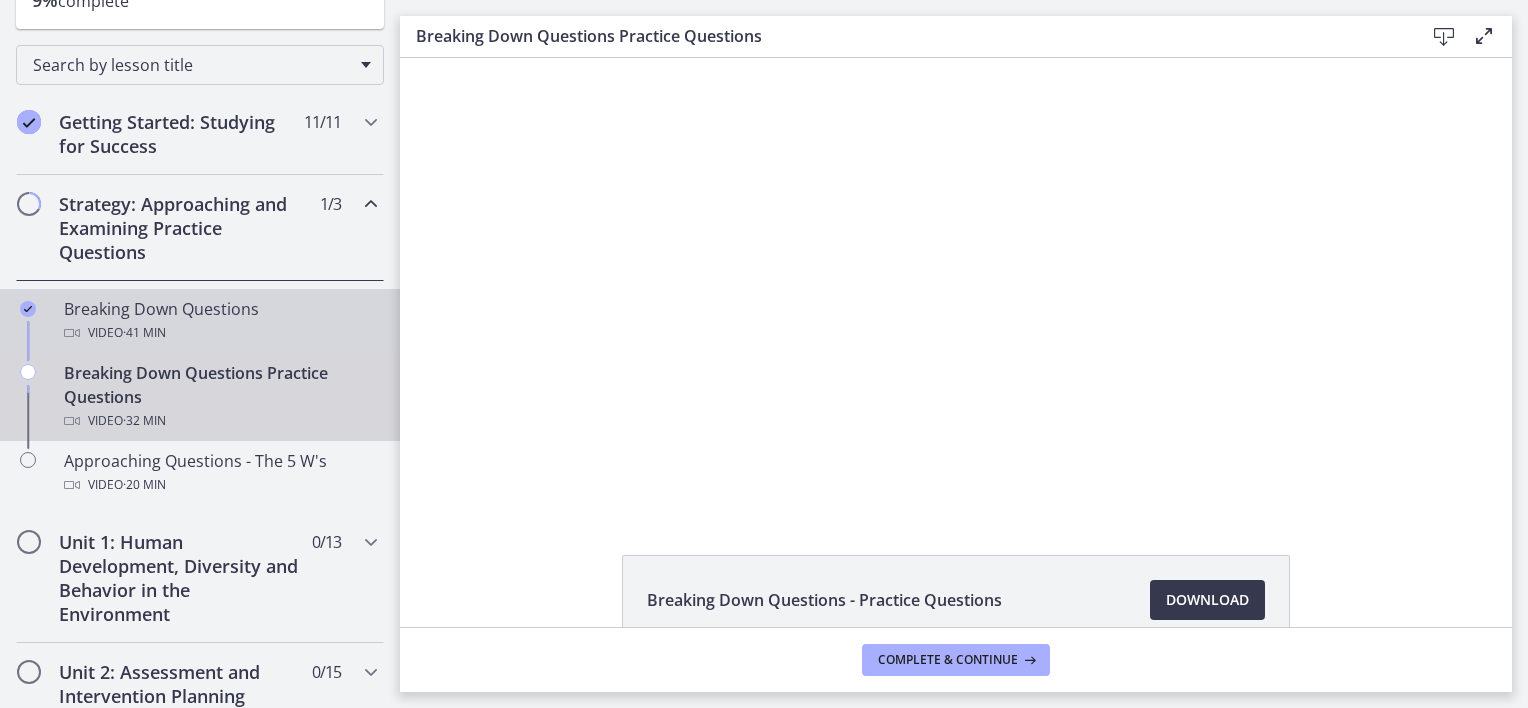 scroll, scrollTop: 290, scrollLeft: 0, axis: vertical 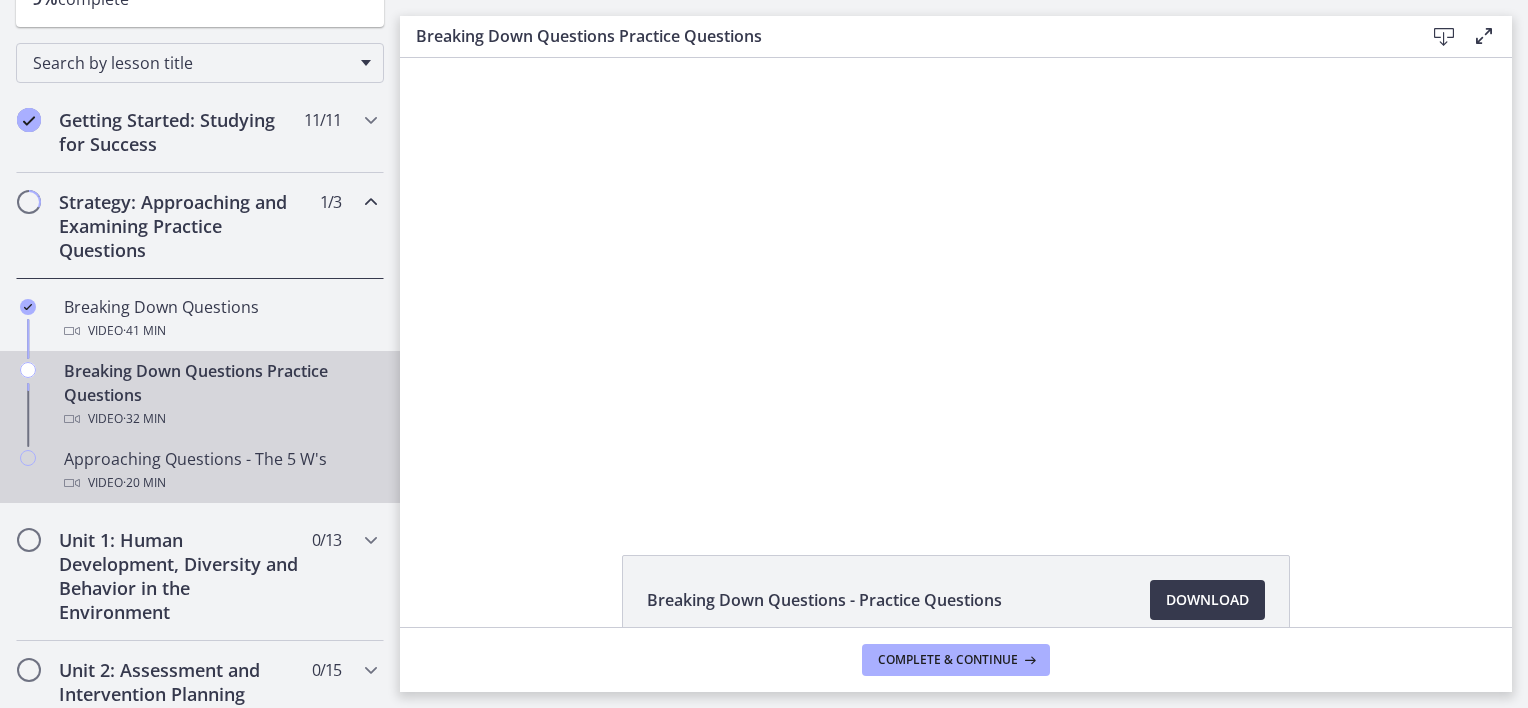 click on "Video
·  20 min" at bounding box center [220, 483] 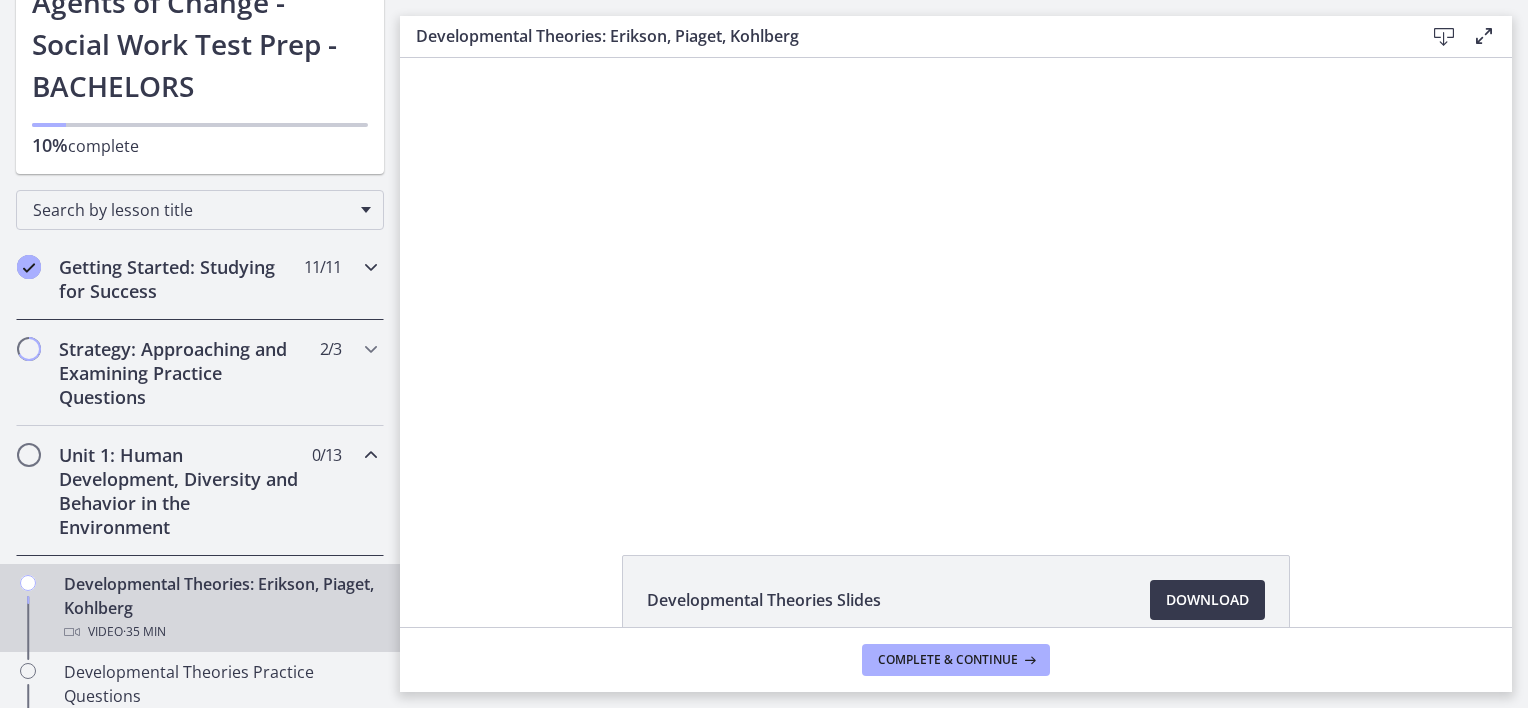 scroll, scrollTop: 142, scrollLeft: 0, axis: vertical 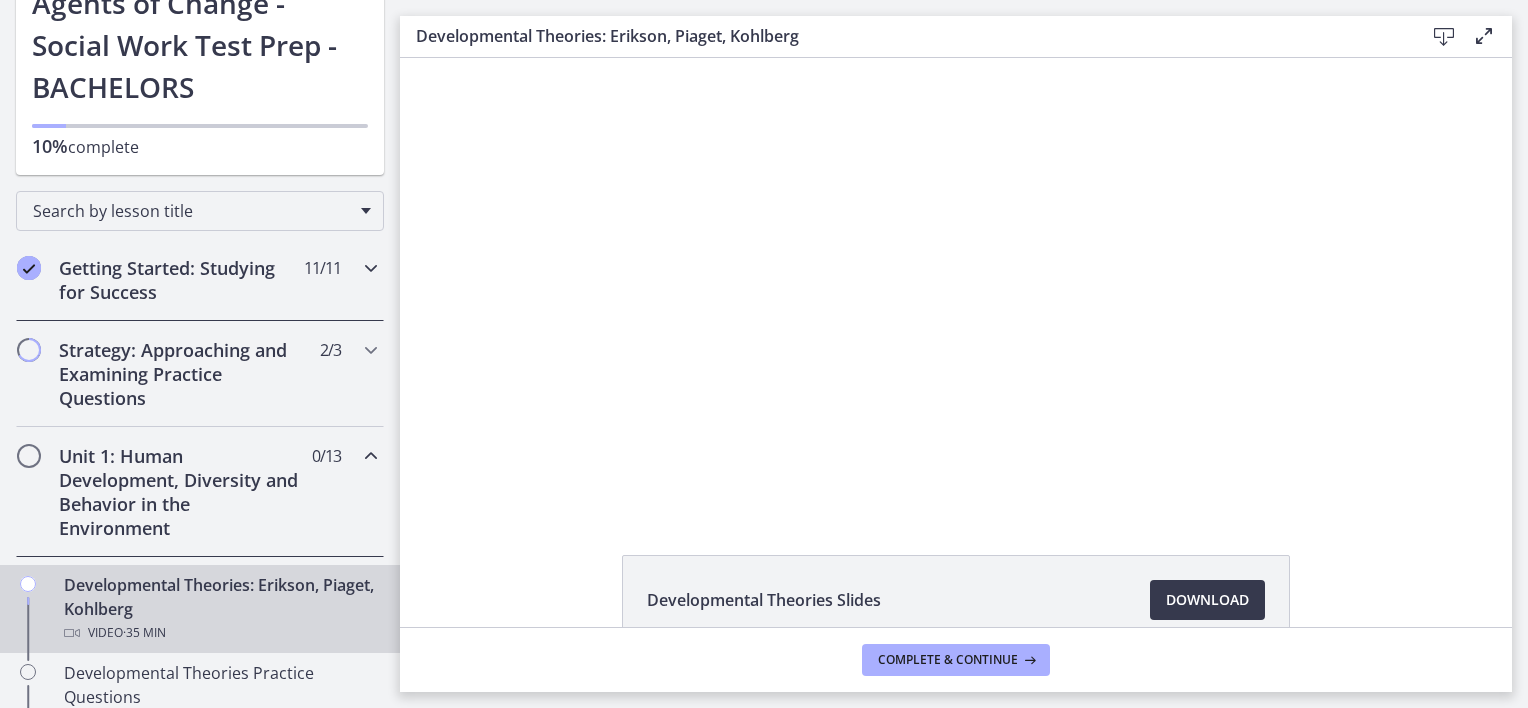 click on "Getting Started: Studying for Success
11  /  11
Completed" at bounding box center (200, 280) 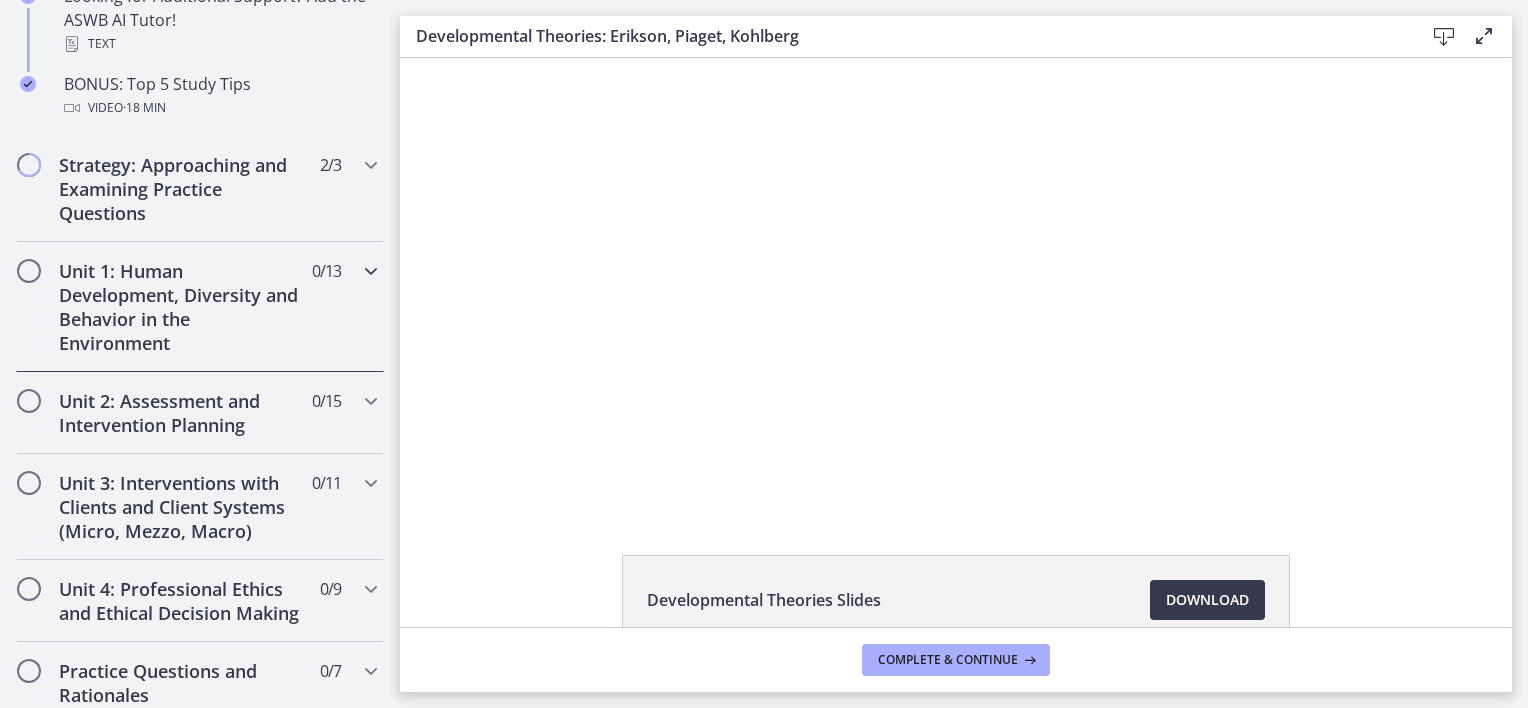 scroll, scrollTop: 1120, scrollLeft: 0, axis: vertical 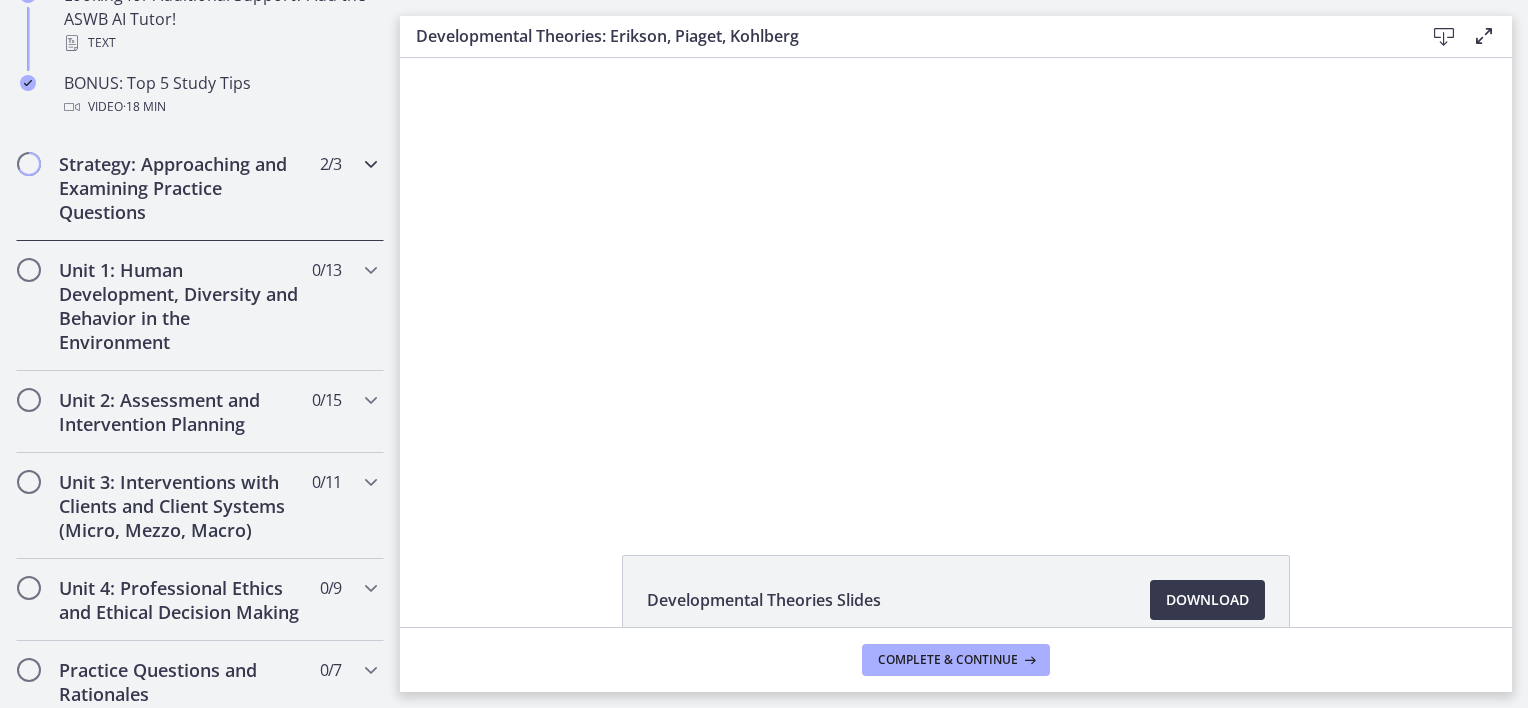 click at bounding box center [371, 164] 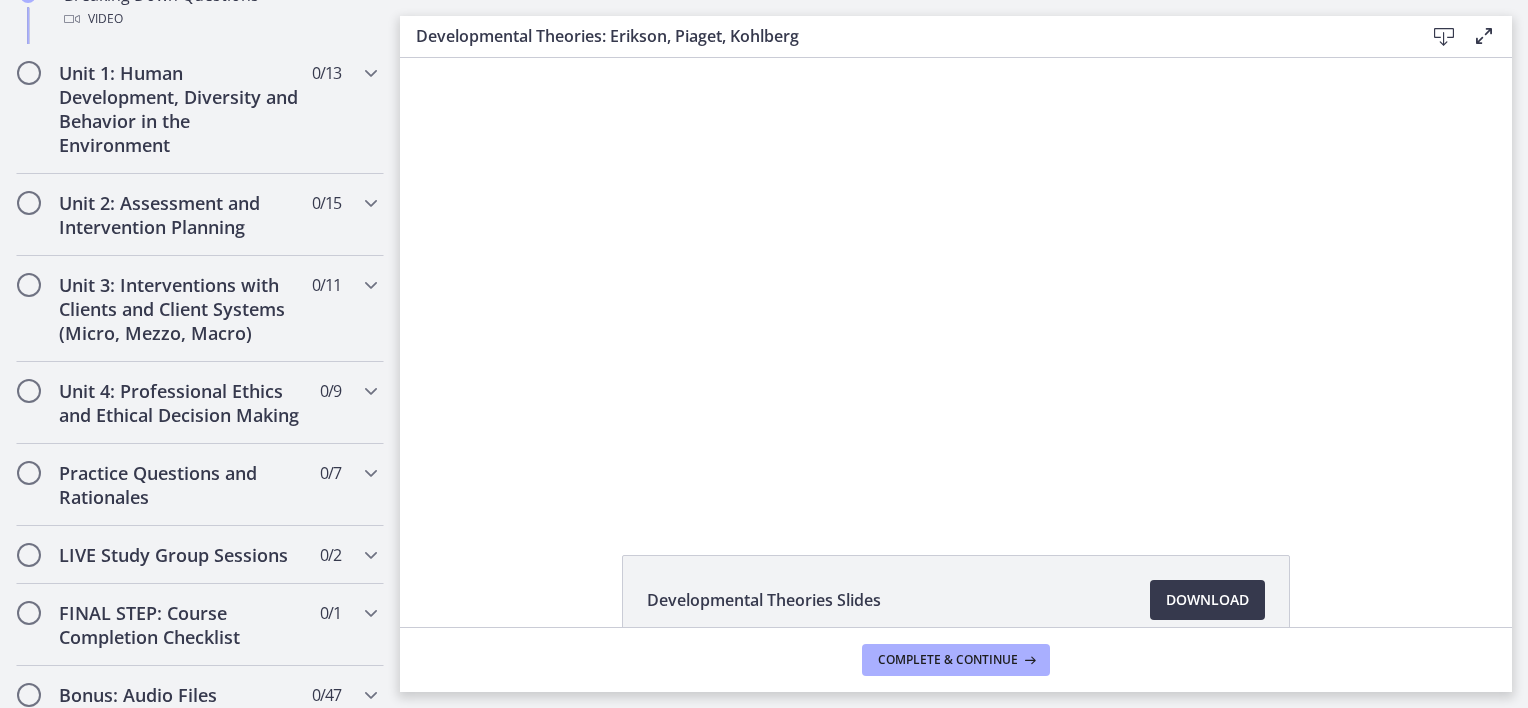 scroll, scrollTop: 1085, scrollLeft: 0, axis: vertical 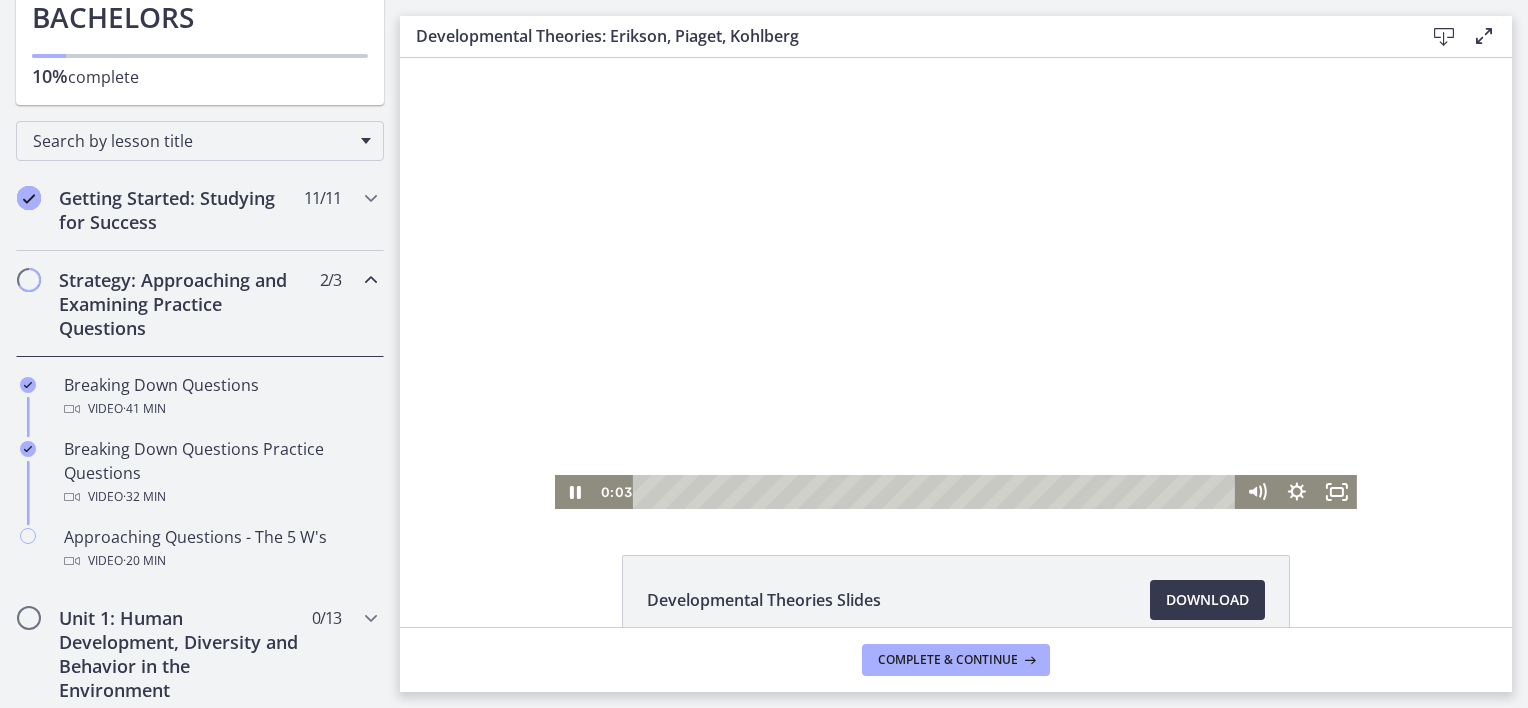 click at bounding box center [956, 283] 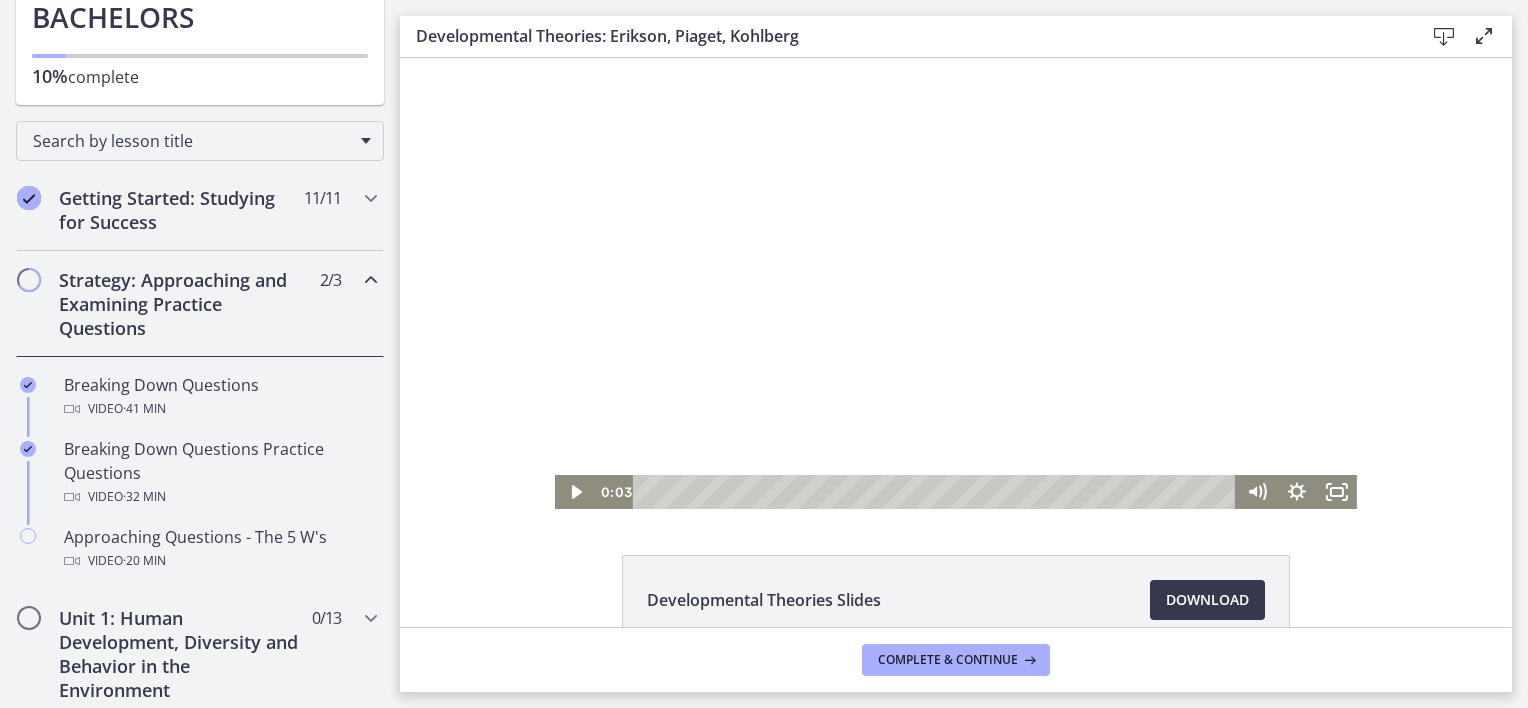 click at bounding box center (956, 283) 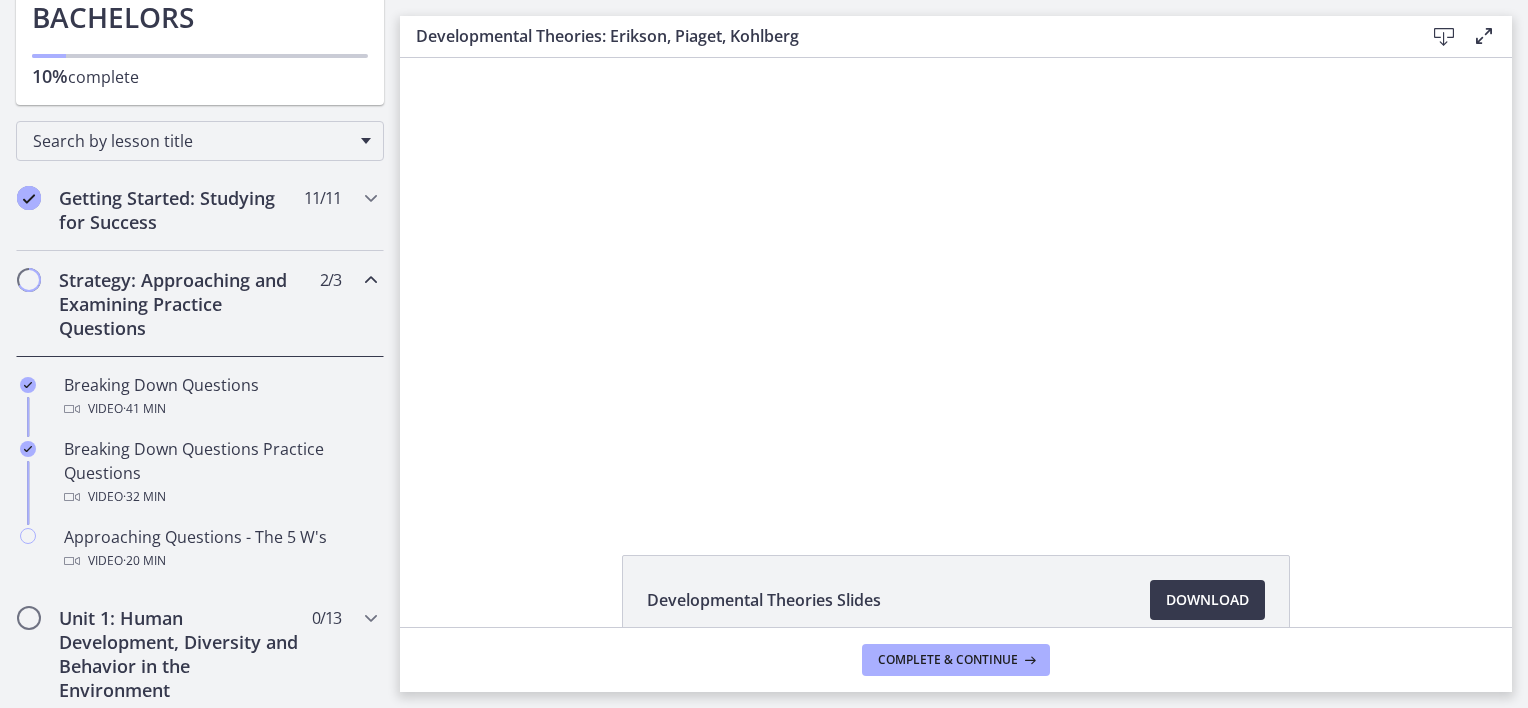 scroll, scrollTop: 0, scrollLeft: 0, axis: both 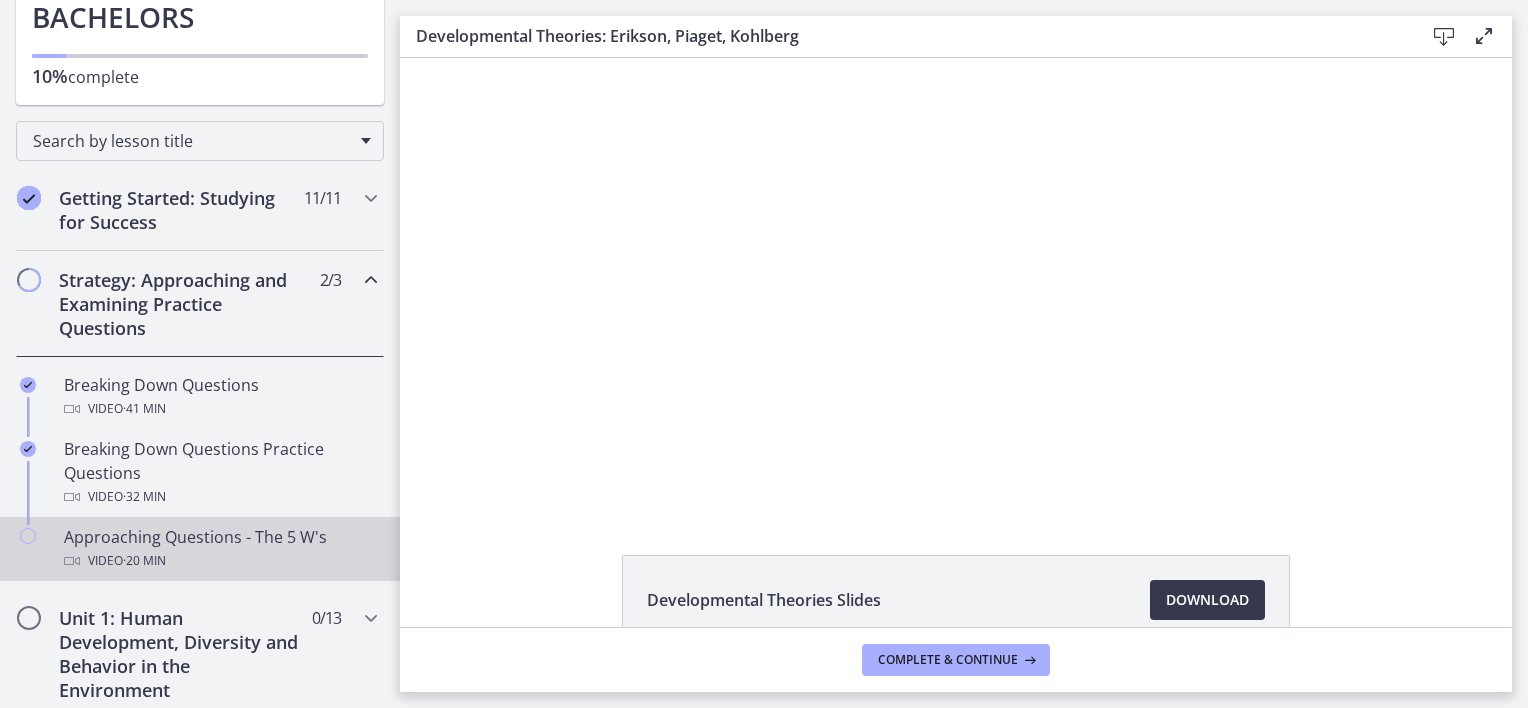 click on "Approaching Questions - The 5 W's
Video
·  20 min" at bounding box center (220, 549) 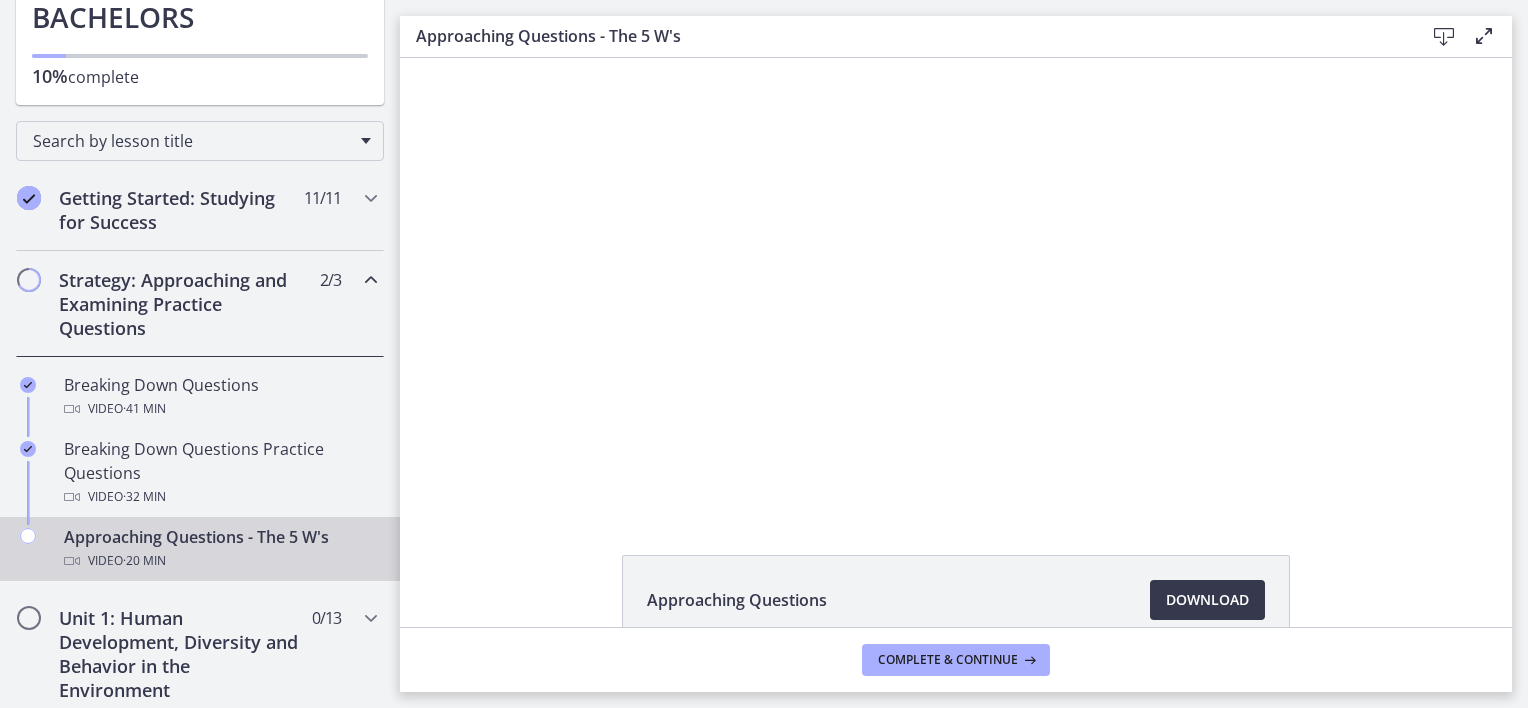 scroll, scrollTop: 0, scrollLeft: 0, axis: both 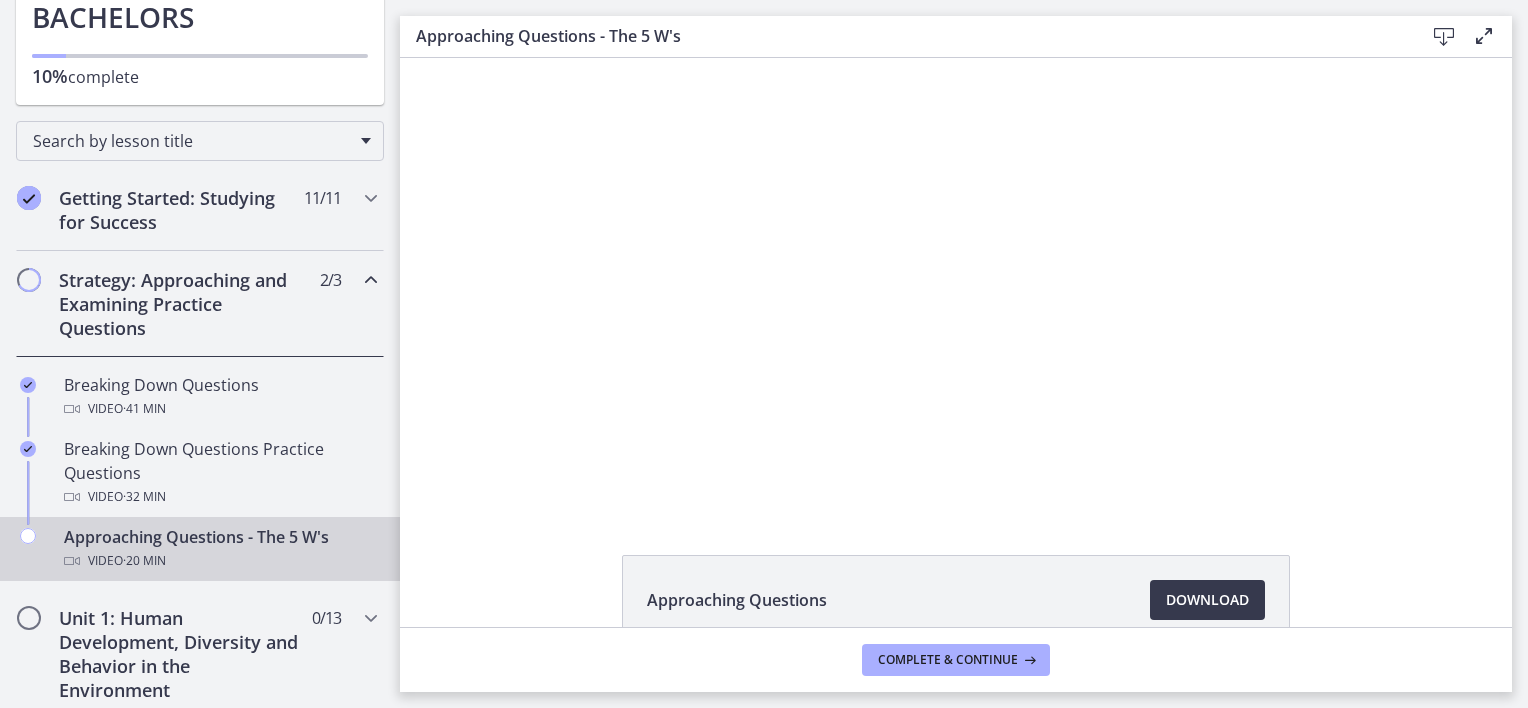click on "Approaching Questions - The 5 W's
Video
·  20 min" at bounding box center [220, 549] 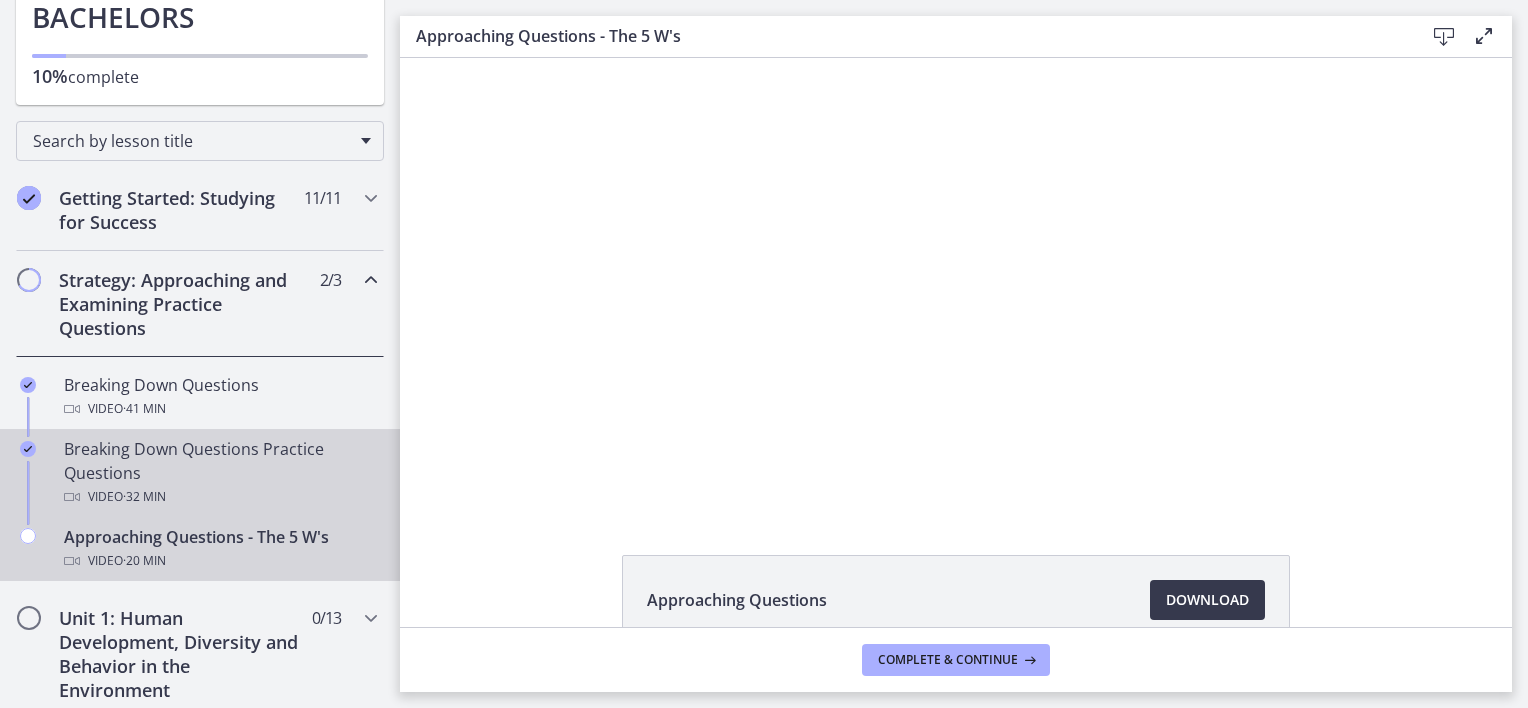 scroll, scrollTop: 113, scrollLeft: 0, axis: vertical 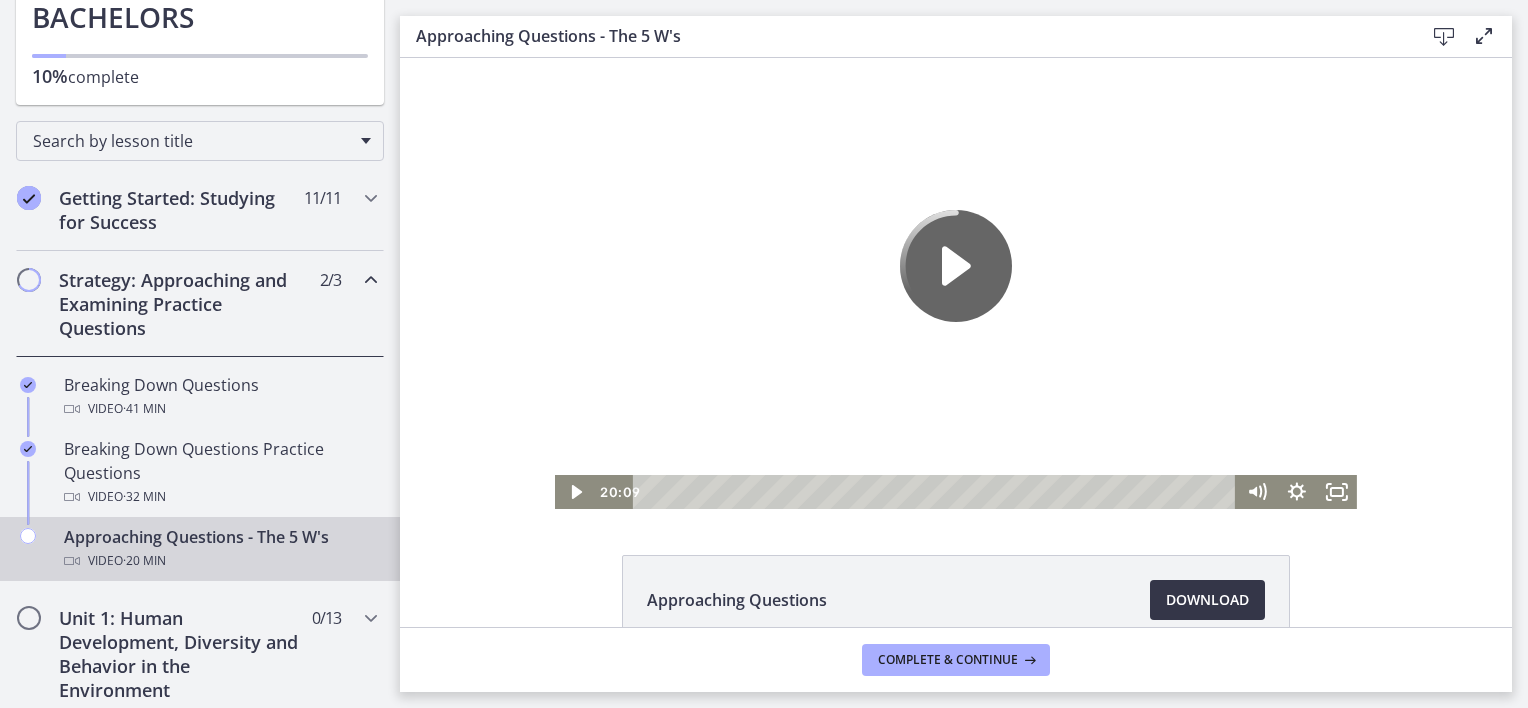 click on "Download
Opens in a new window" at bounding box center (1207, 600) 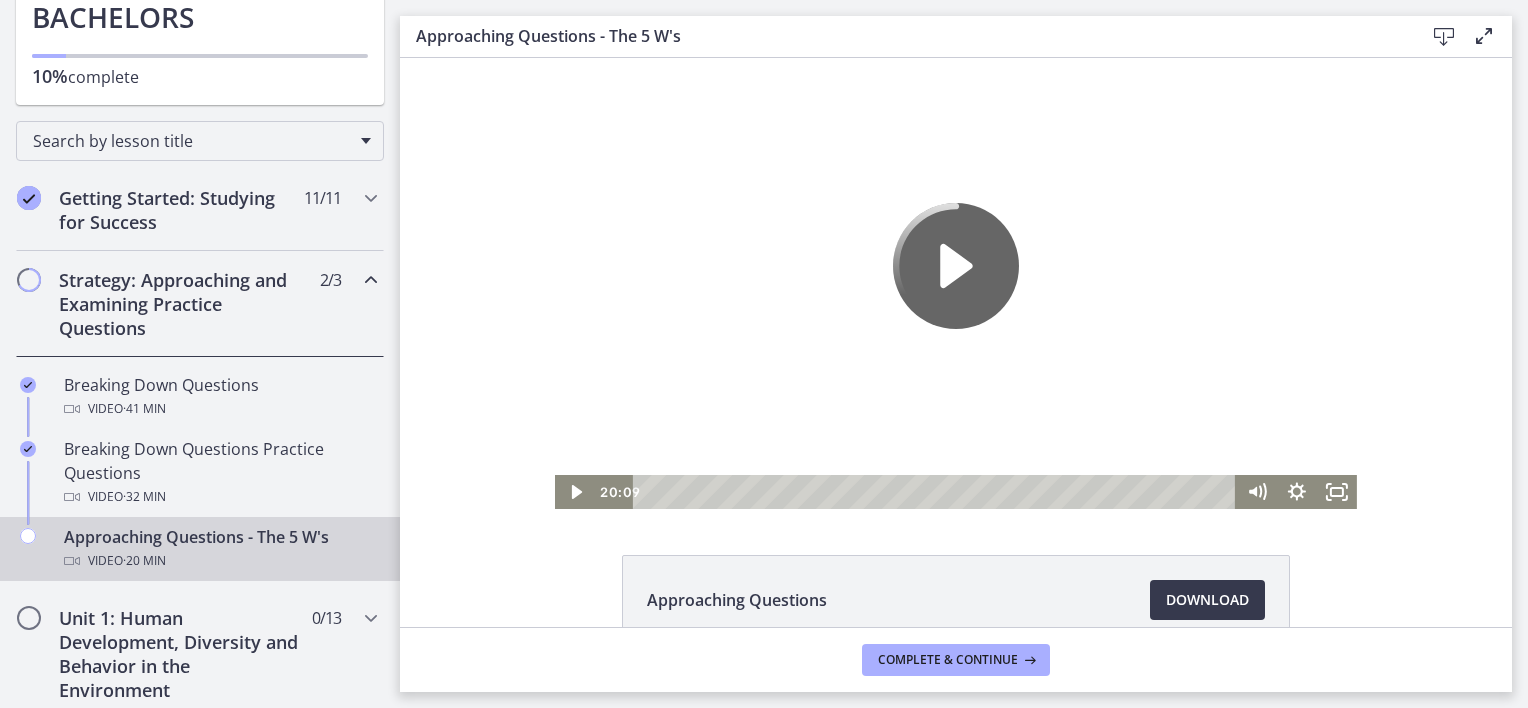 click 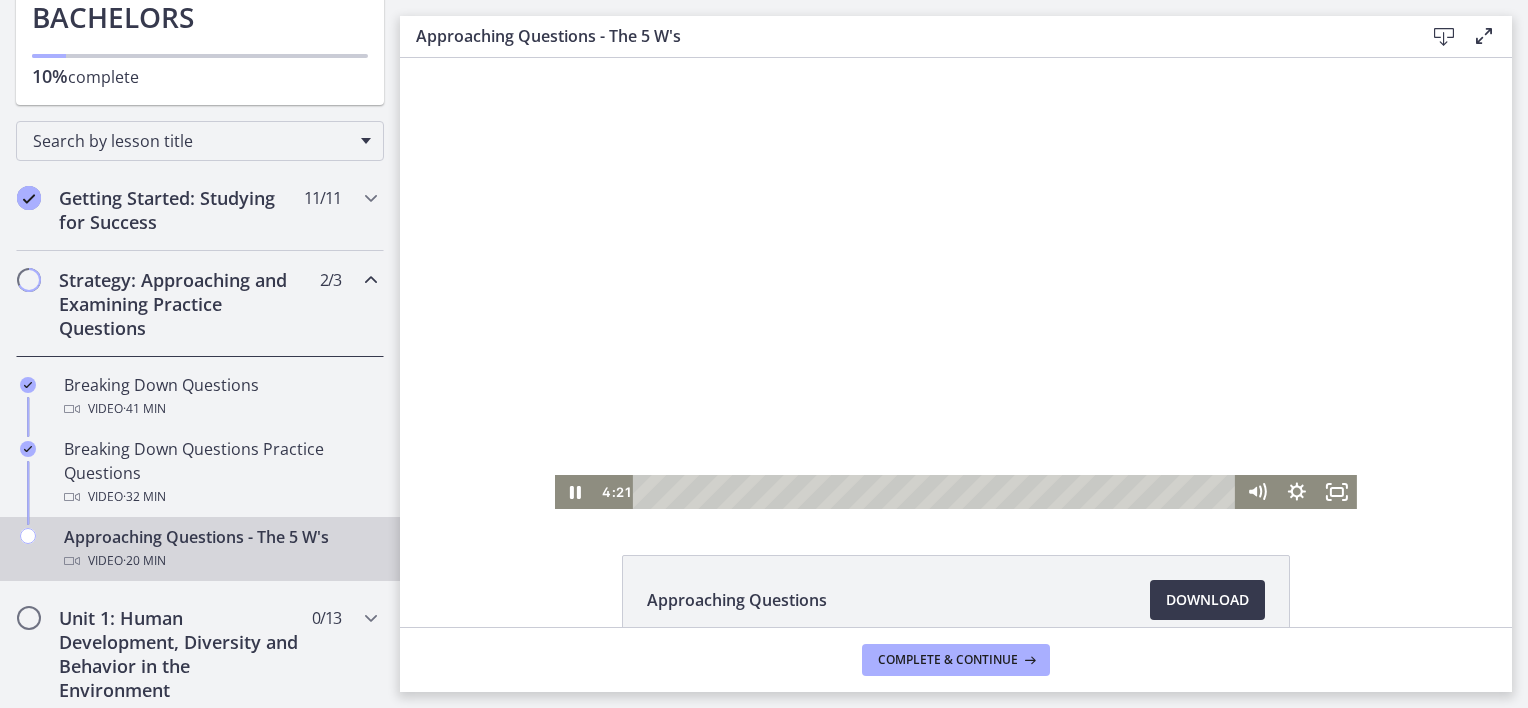 click at bounding box center (956, 283) 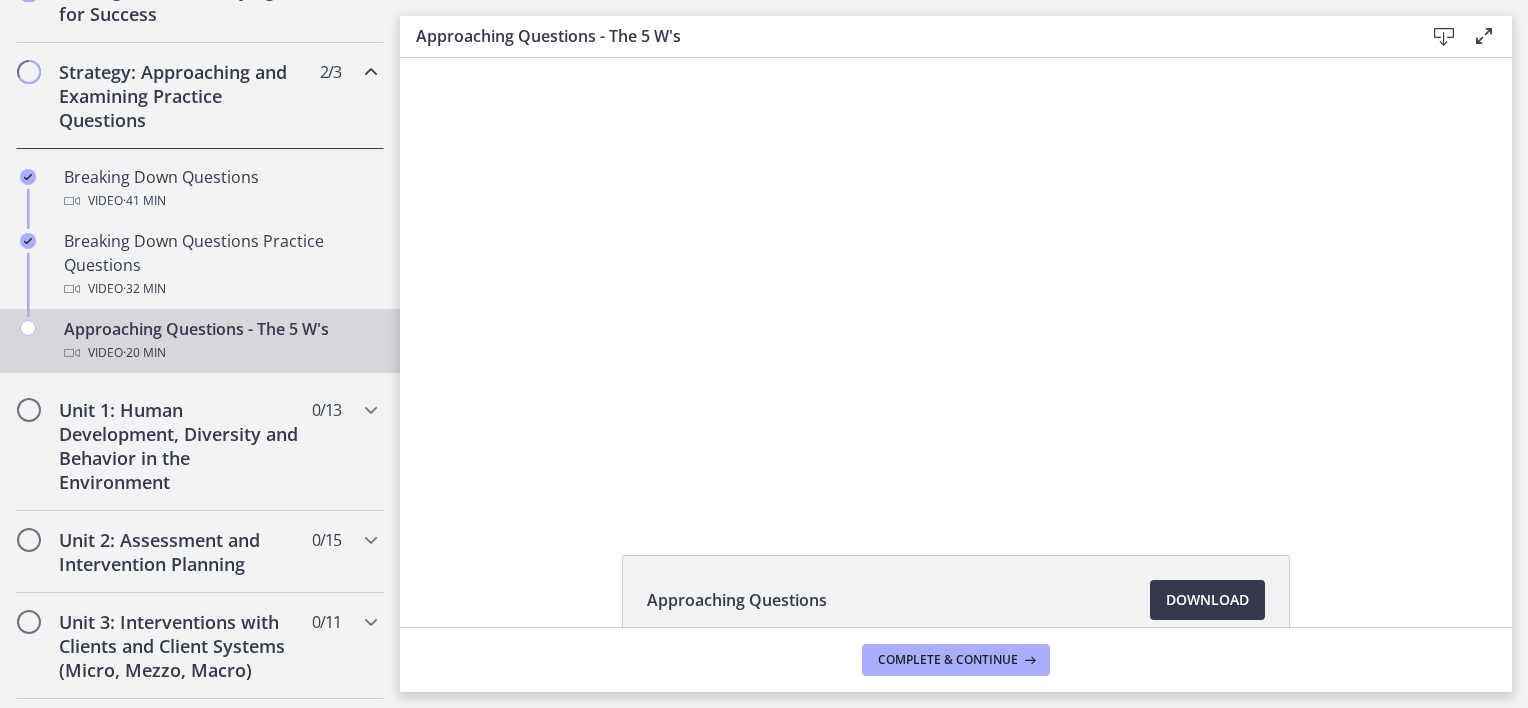 scroll, scrollTop: 421, scrollLeft: 0, axis: vertical 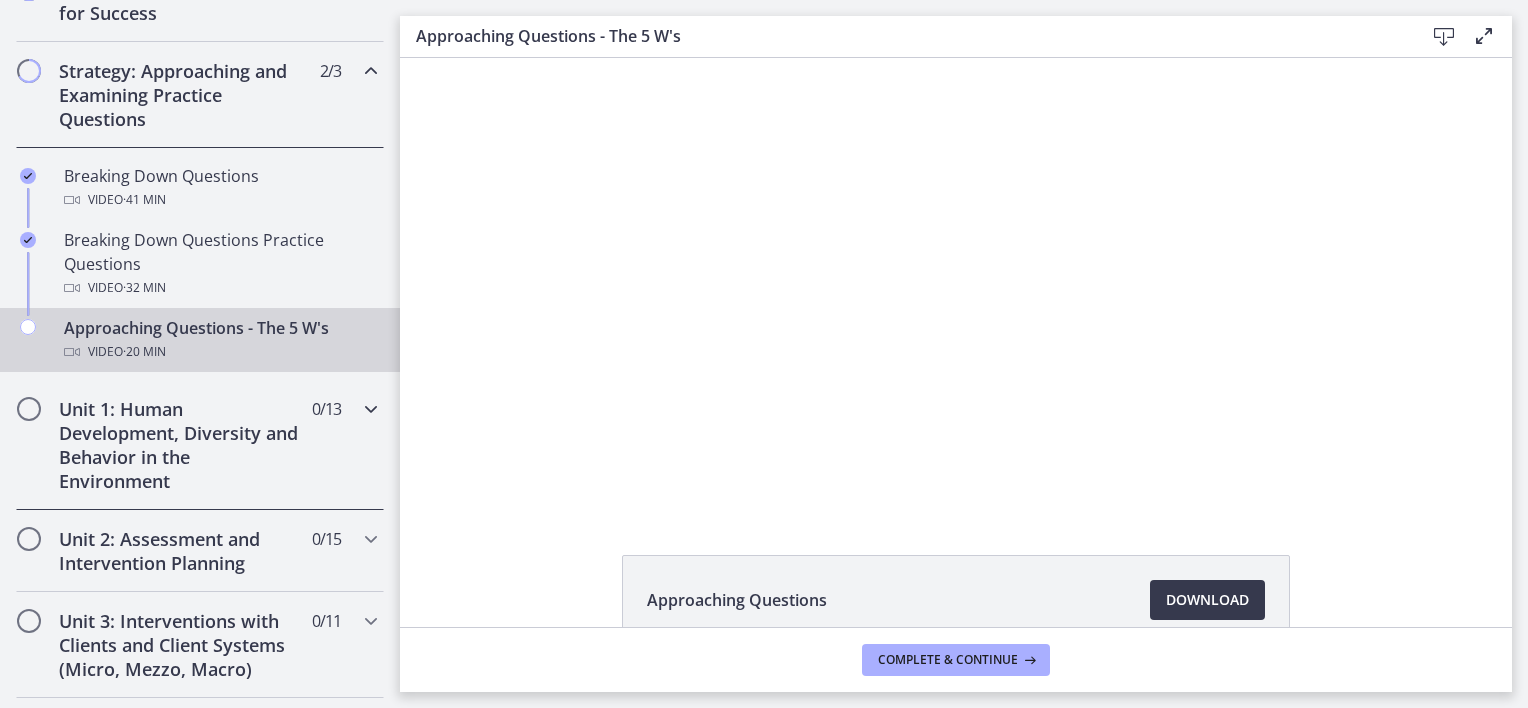 click on "Unit 1: Human Development, Diversity and Behavior in the Environment
0  /  13
Completed" at bounding box center [200, 445] 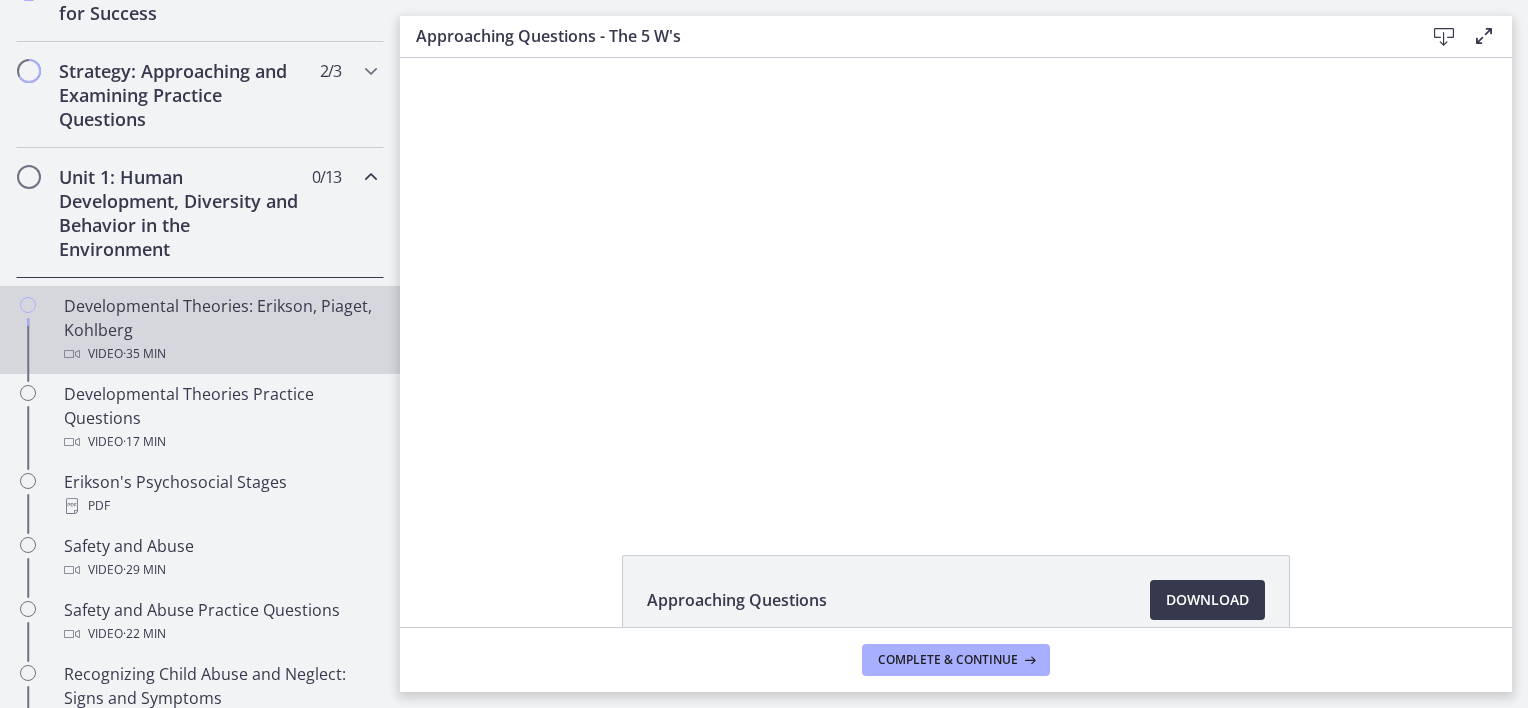 click on "Developmental Theories: Erikson, Piaget, Kohlberg
Video
·  35 min" at bounding box center [220, 330] 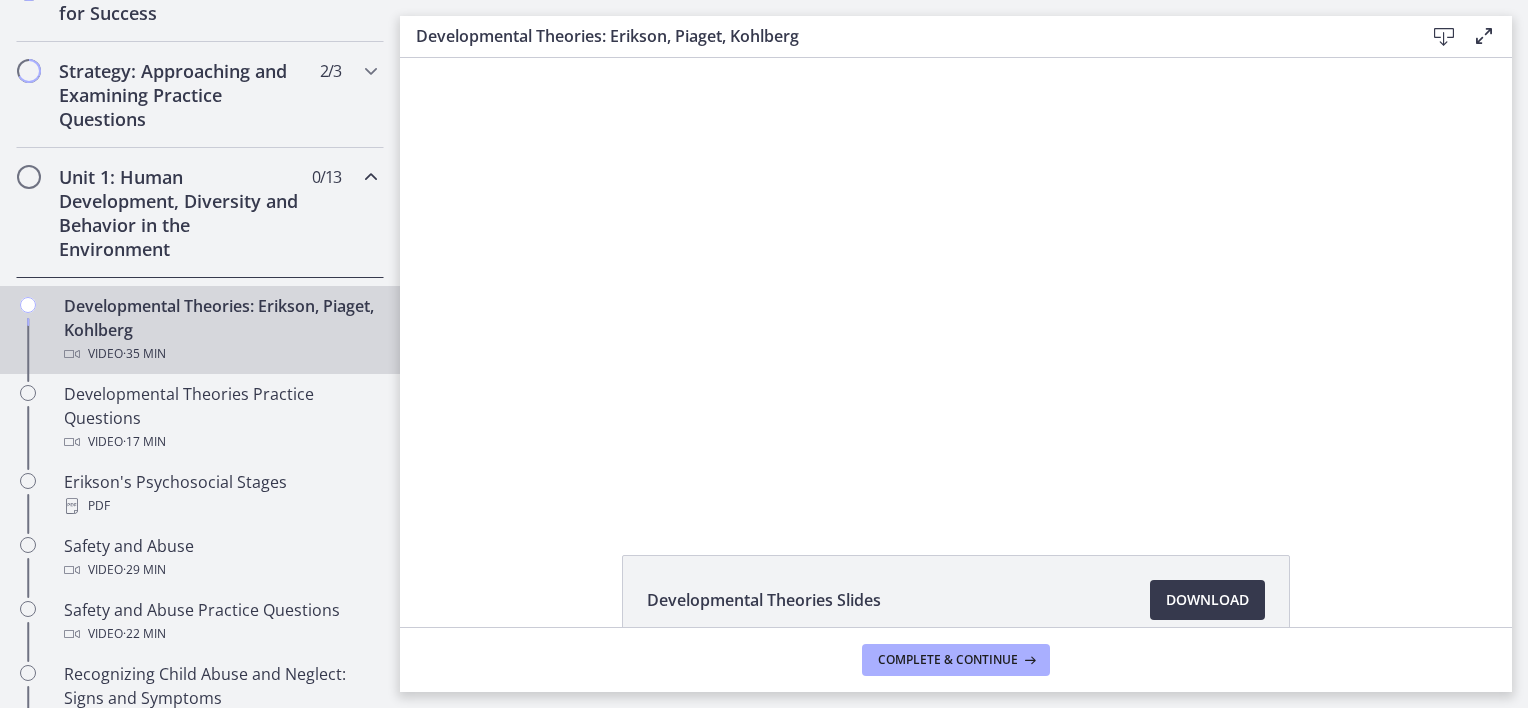 scroll, scrollTop: 0, scrollLeft: 0, axis: both 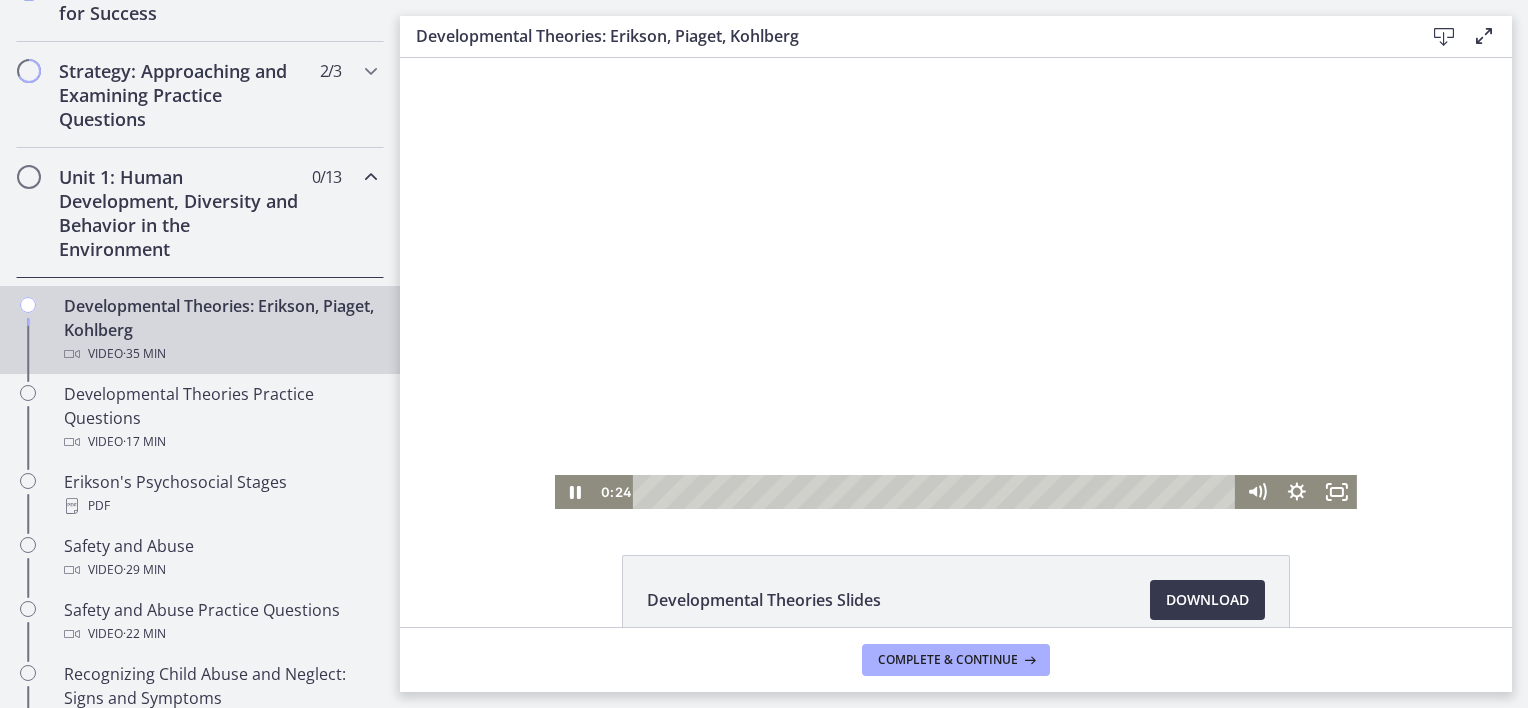 click at bounding box center [956, 283] 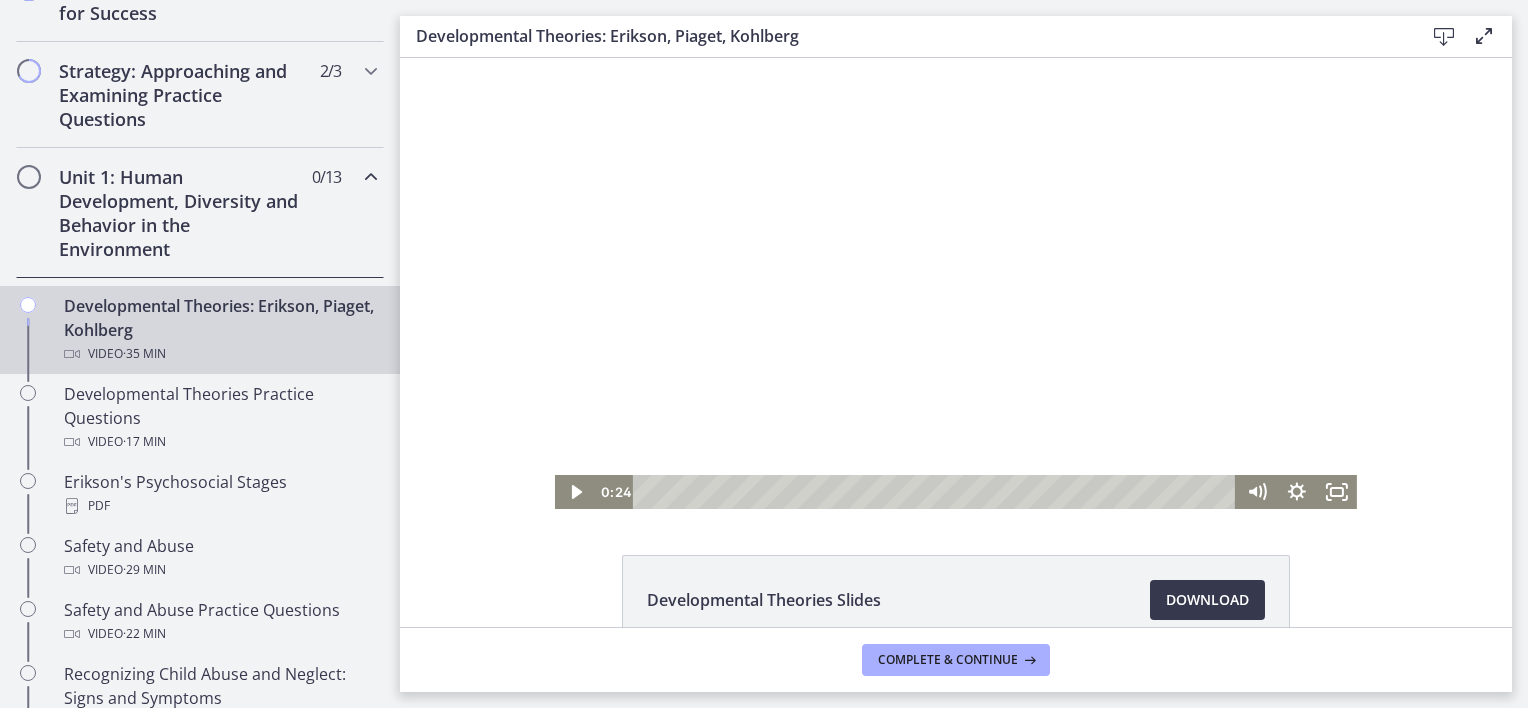 click at bounding box center (956, 283) 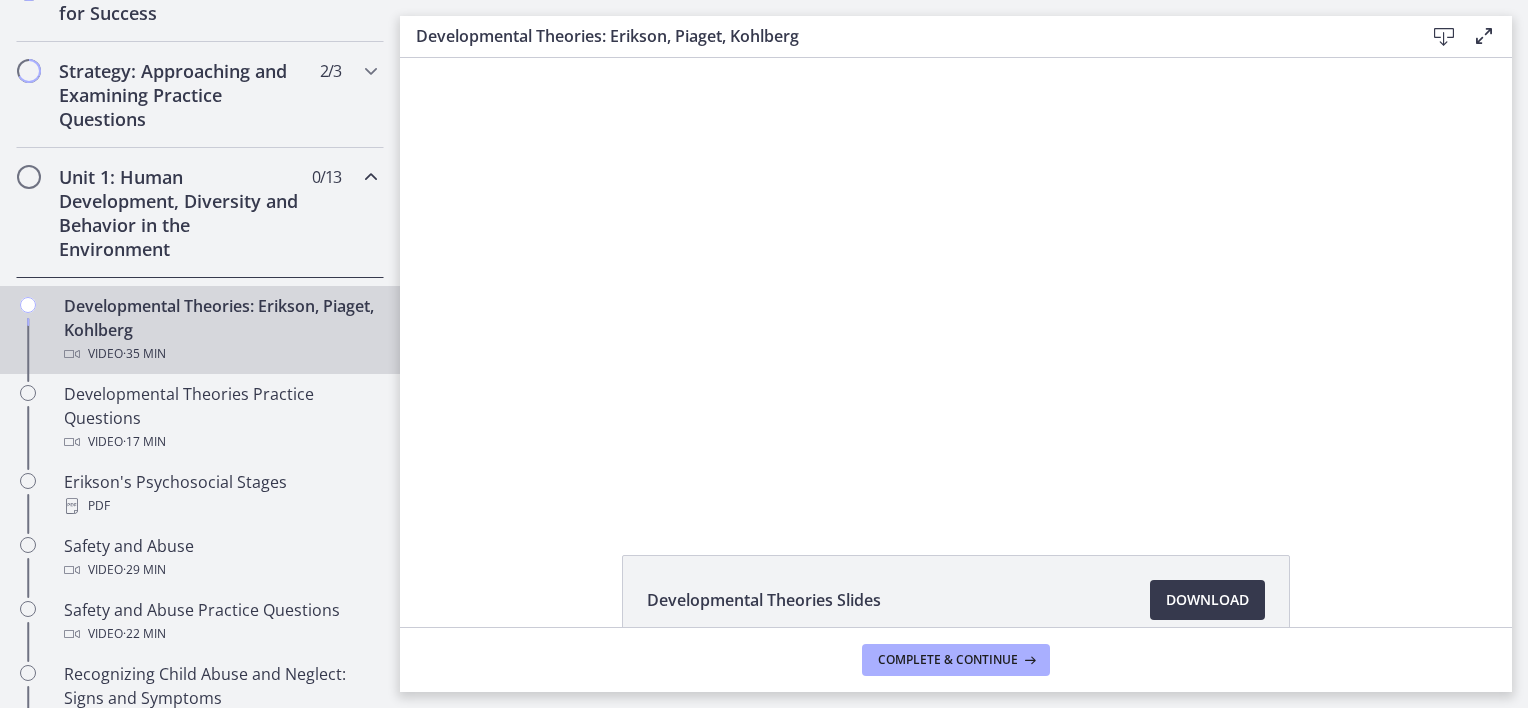 click at bounding box center [956, 283] 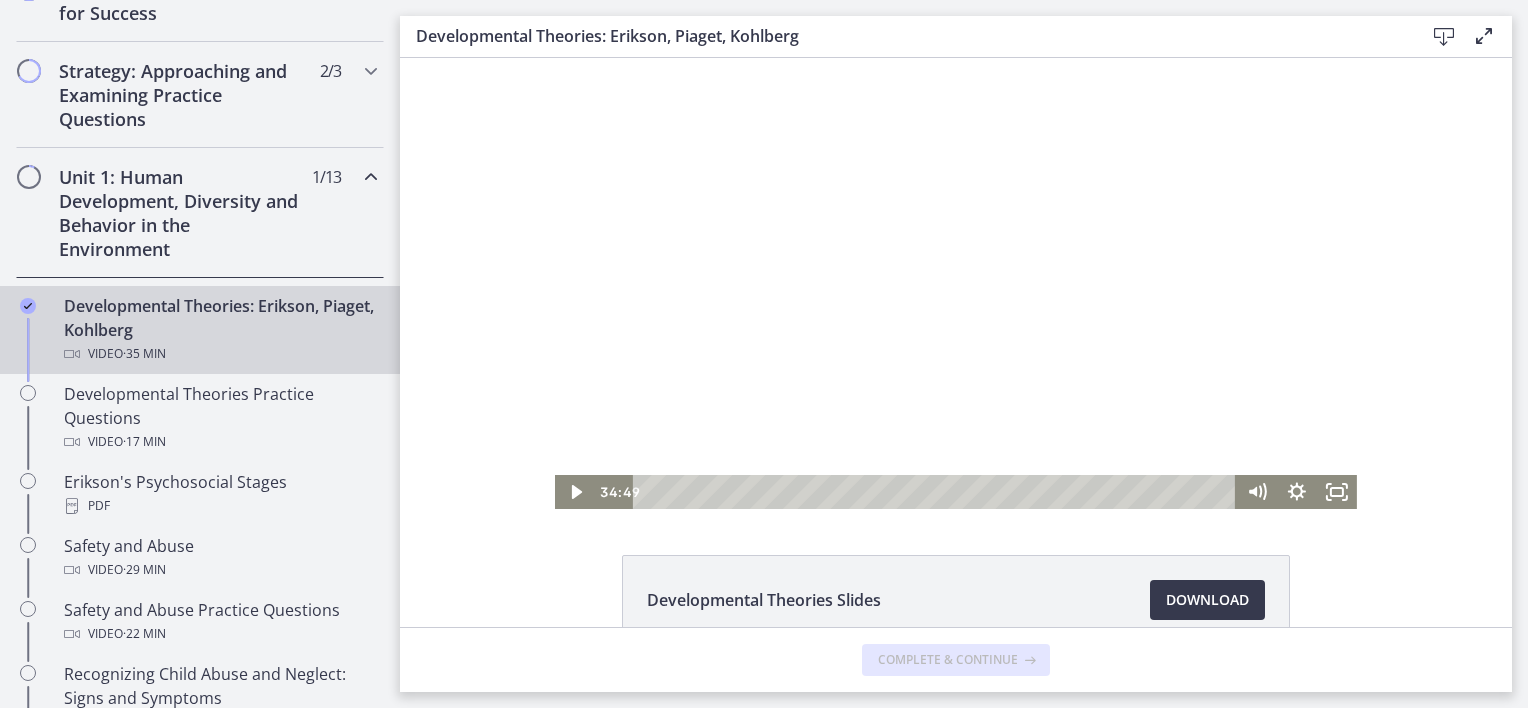 click at bounding box center [956, 283] 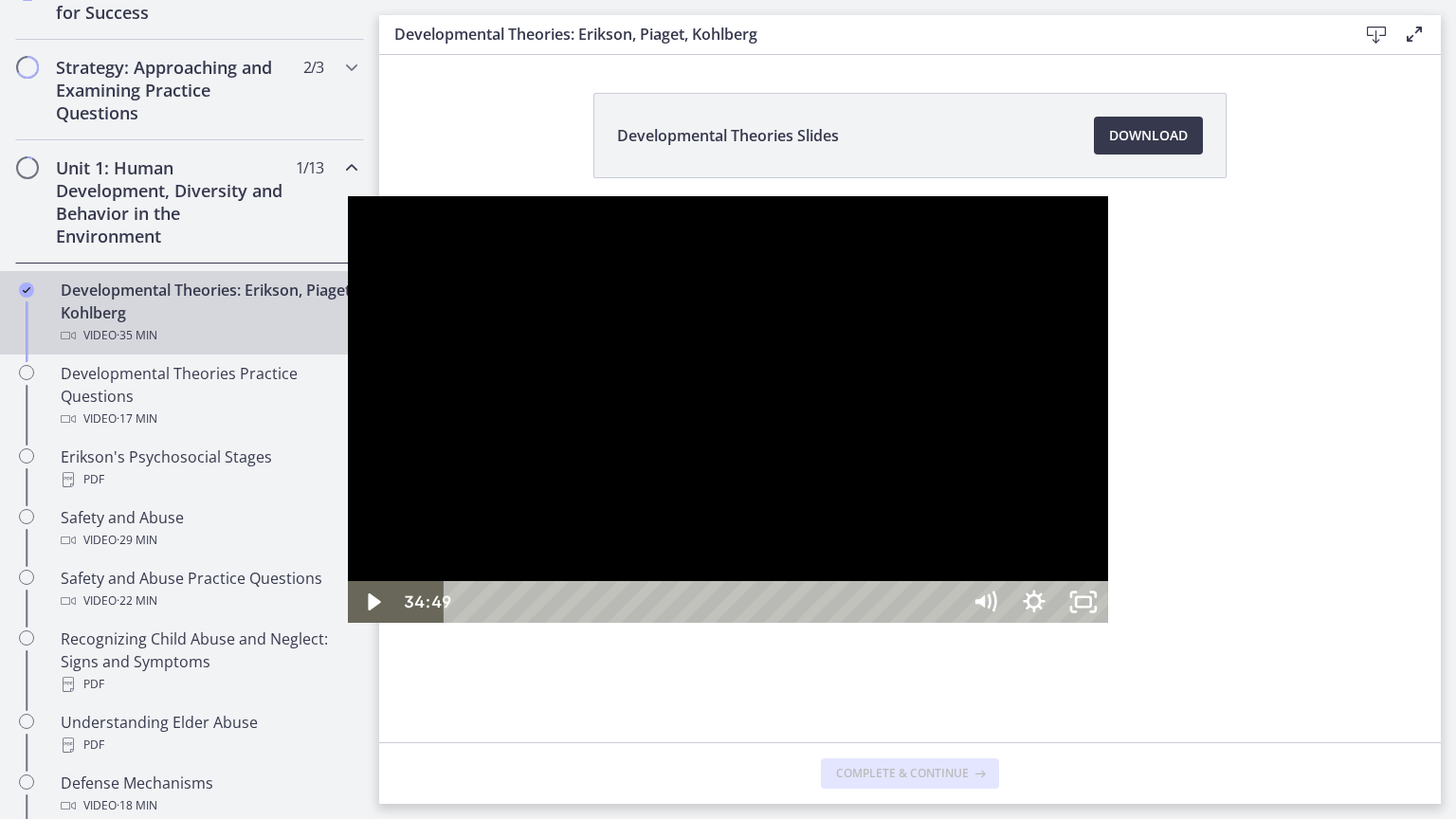 click at bounding box center [728, 410] 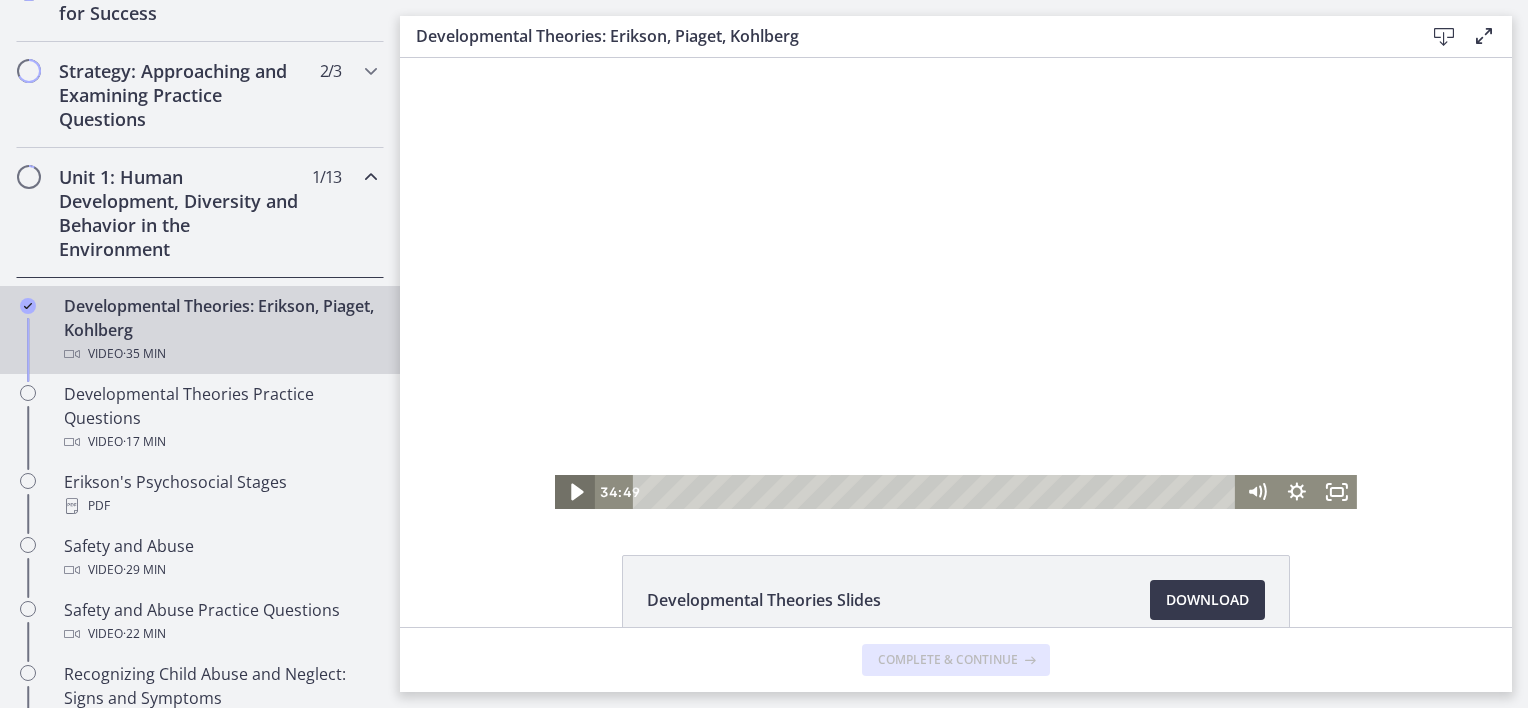 click 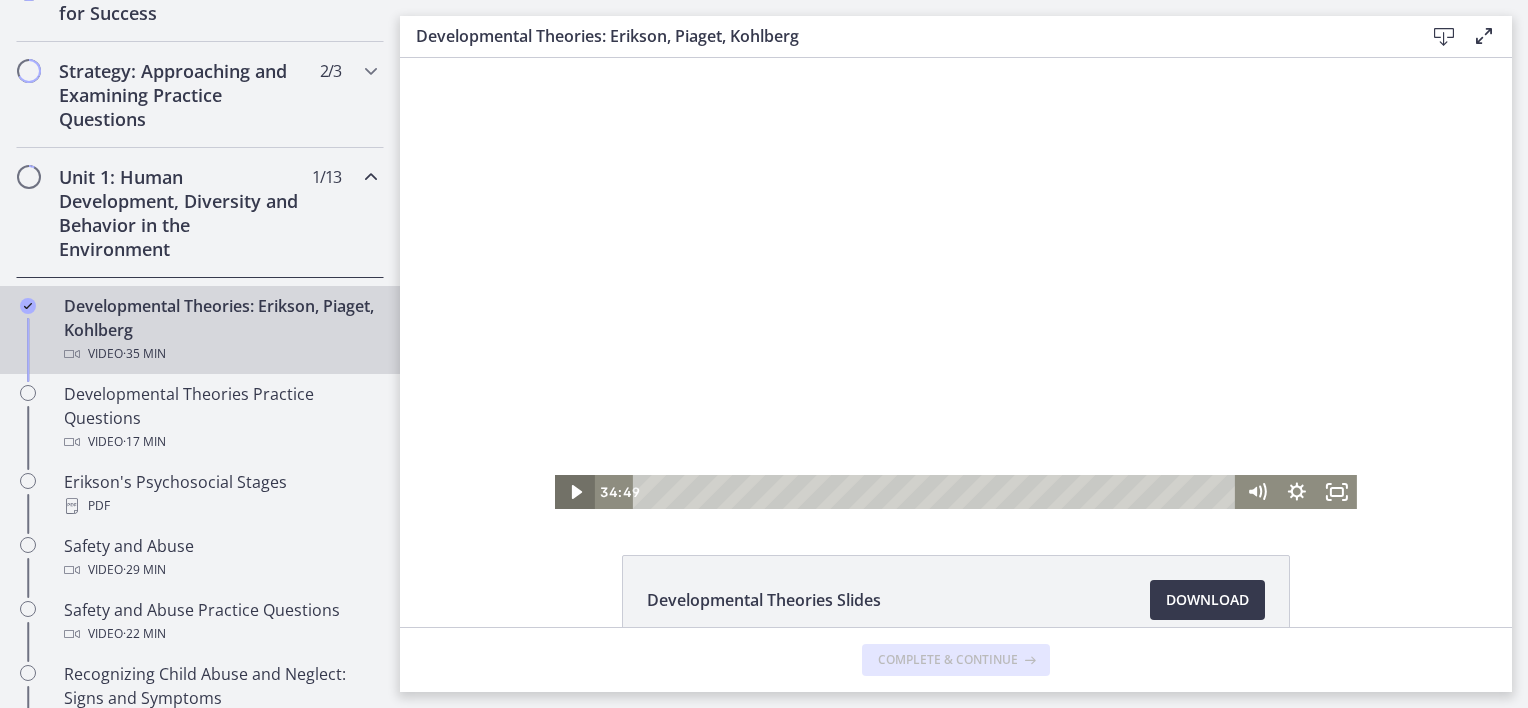 click 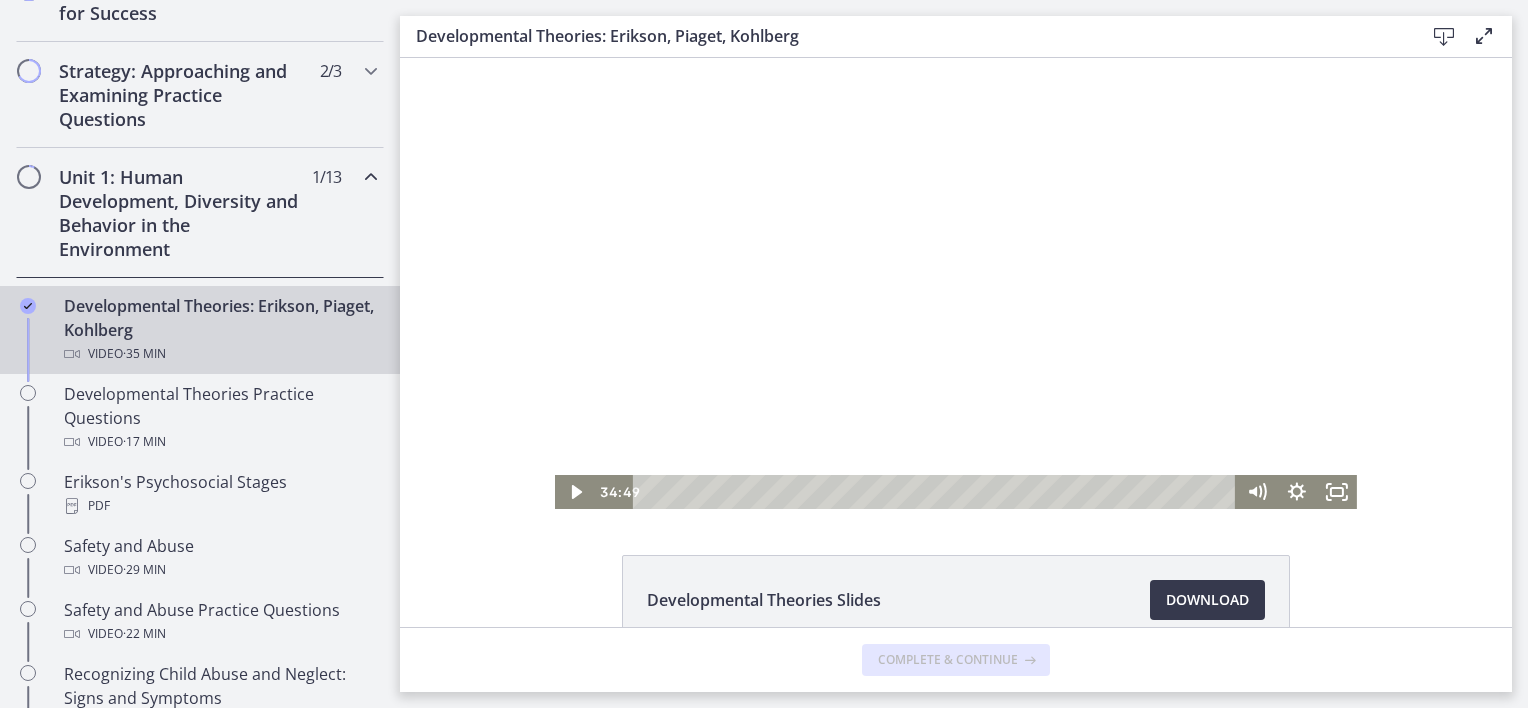 click at bounding box center (956, 283) 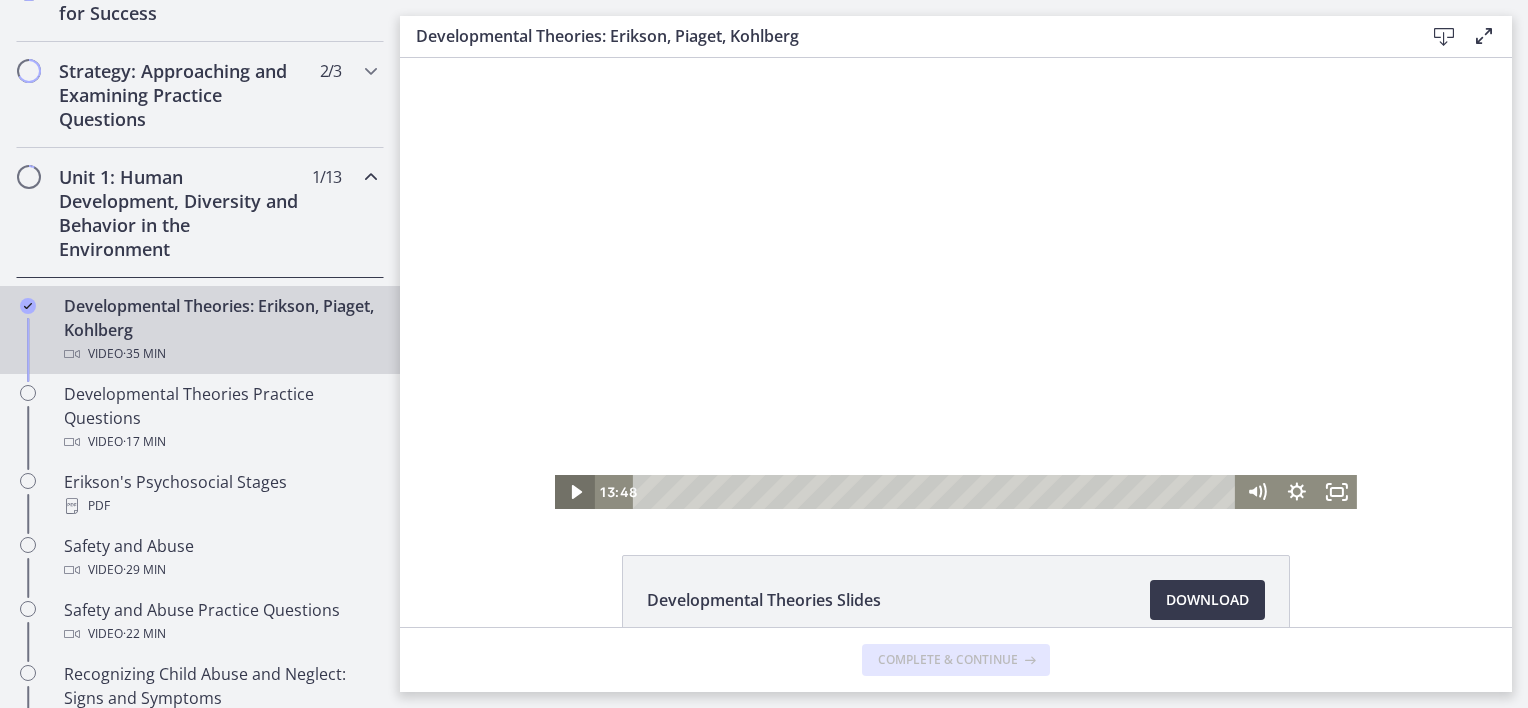 click 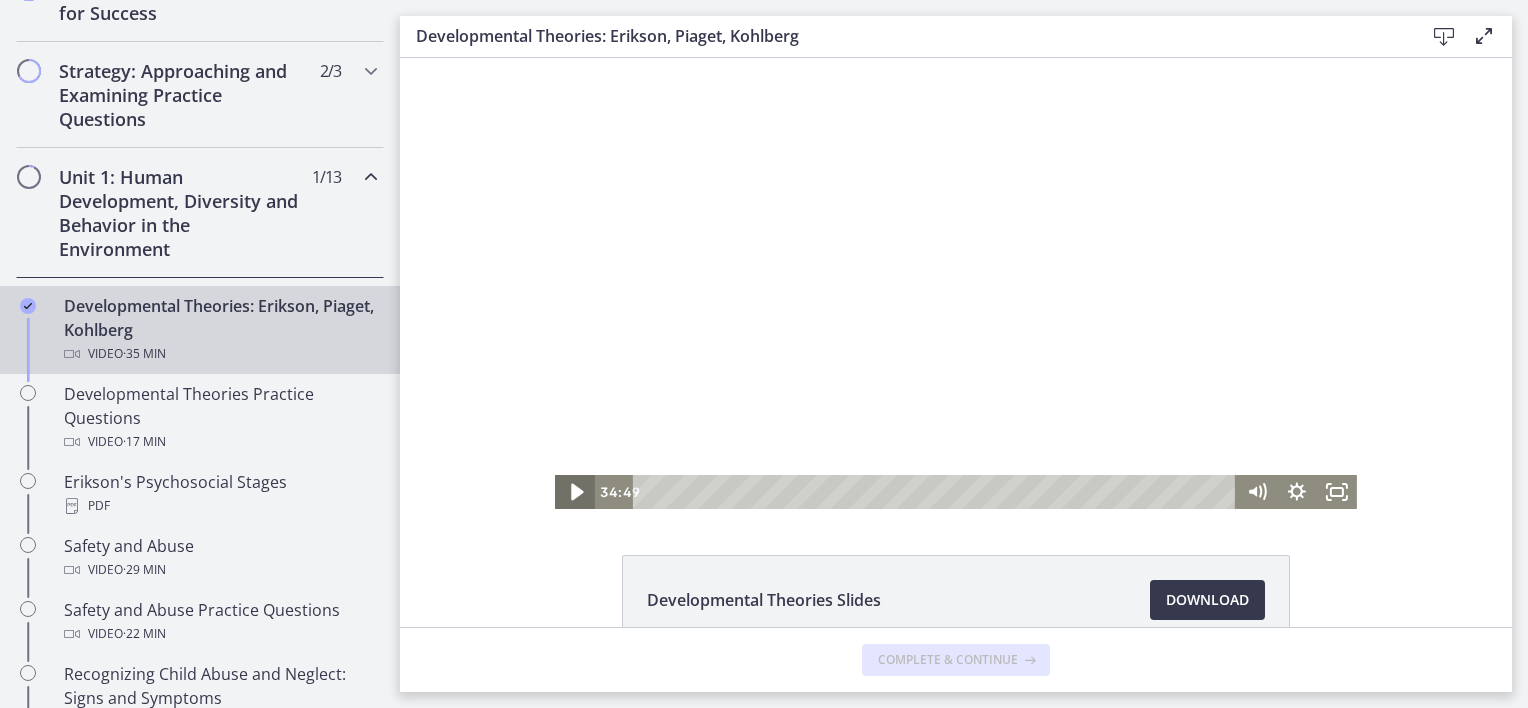 click 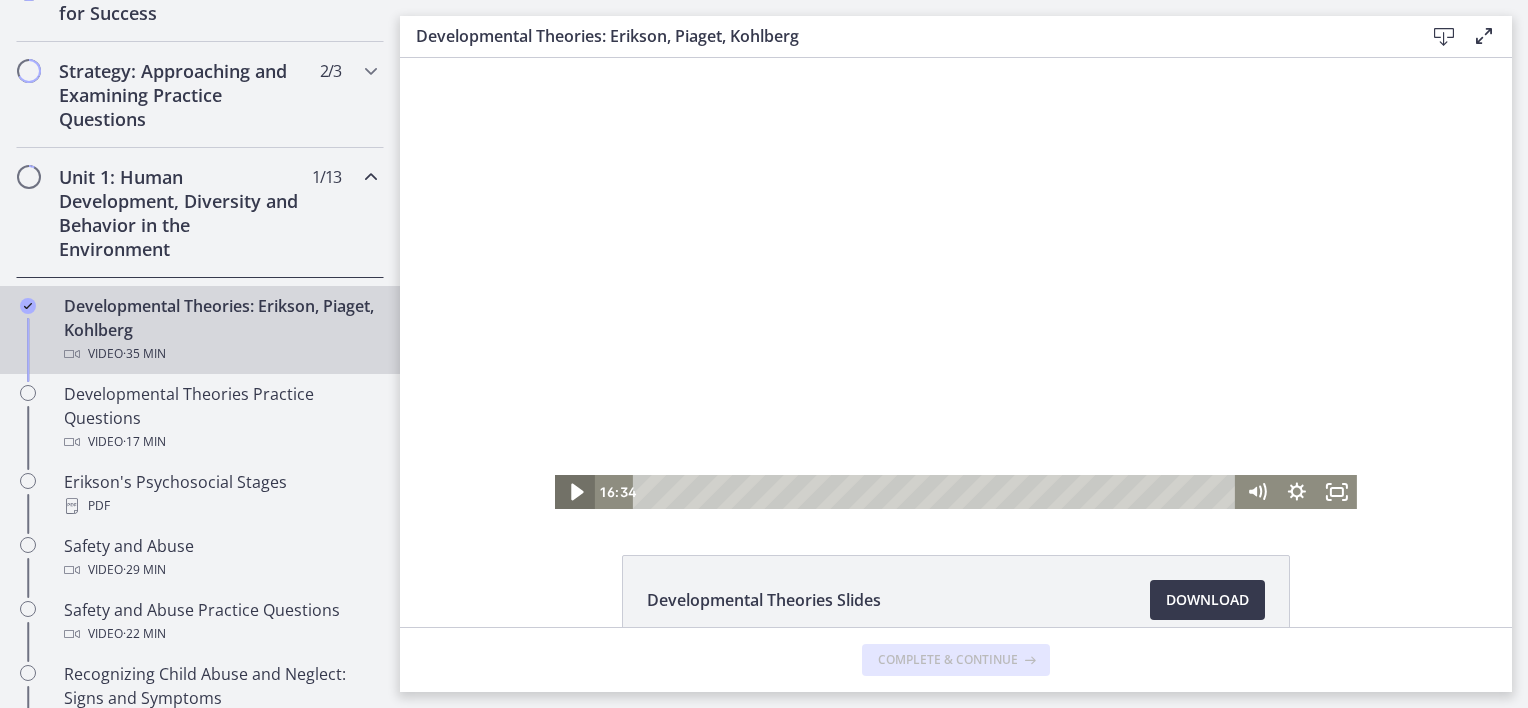 click 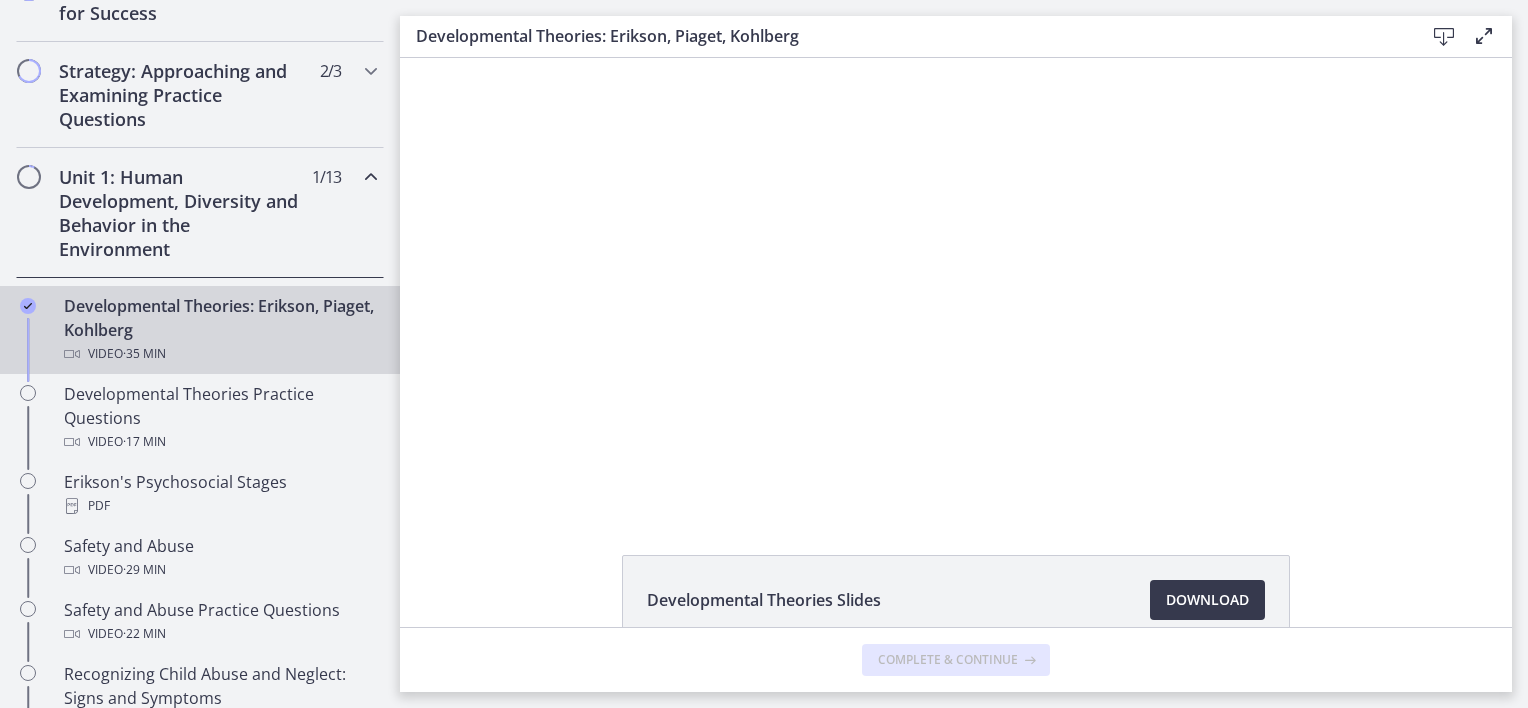 click on "Developmental Theories Slides
Download
Opens in a new window" at bounding box center (956, 648) 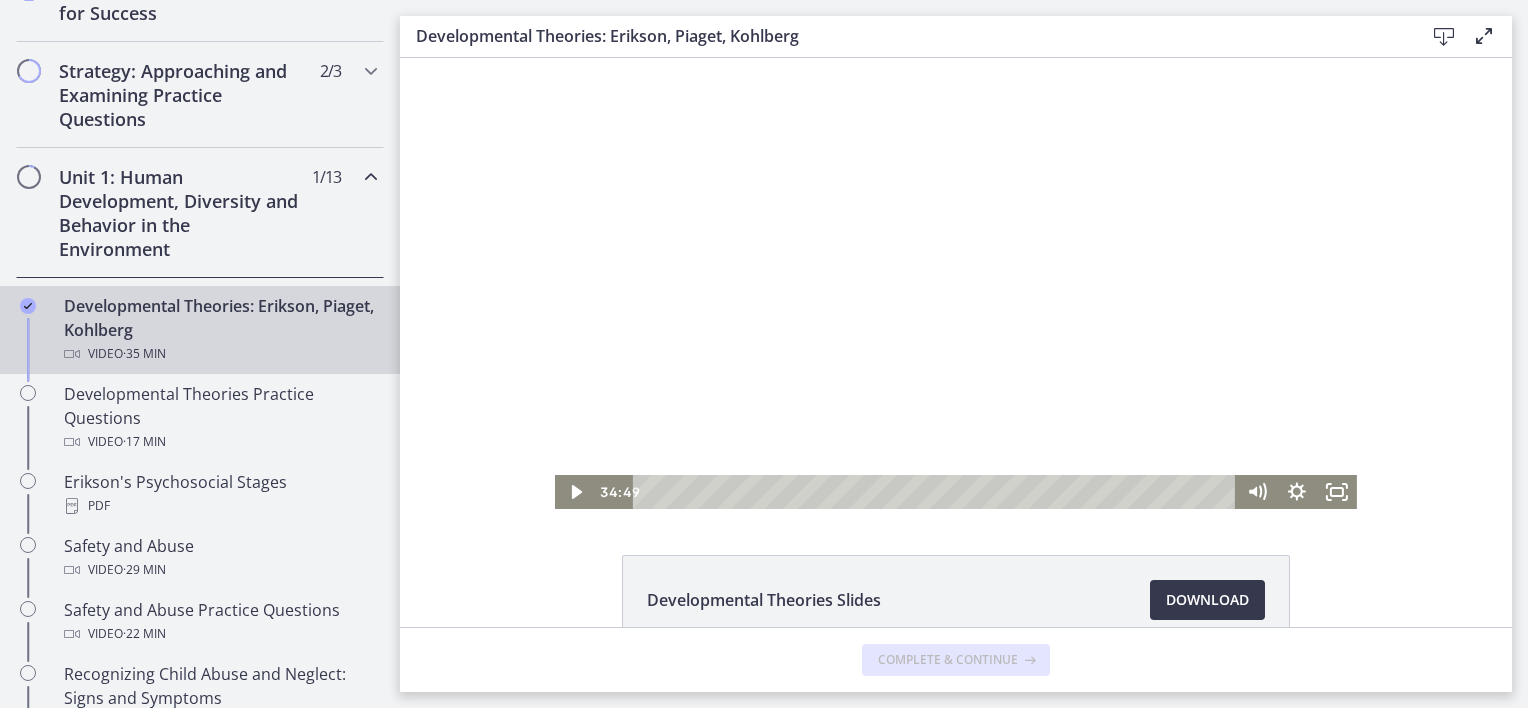 click at bounding box center (956, 283) 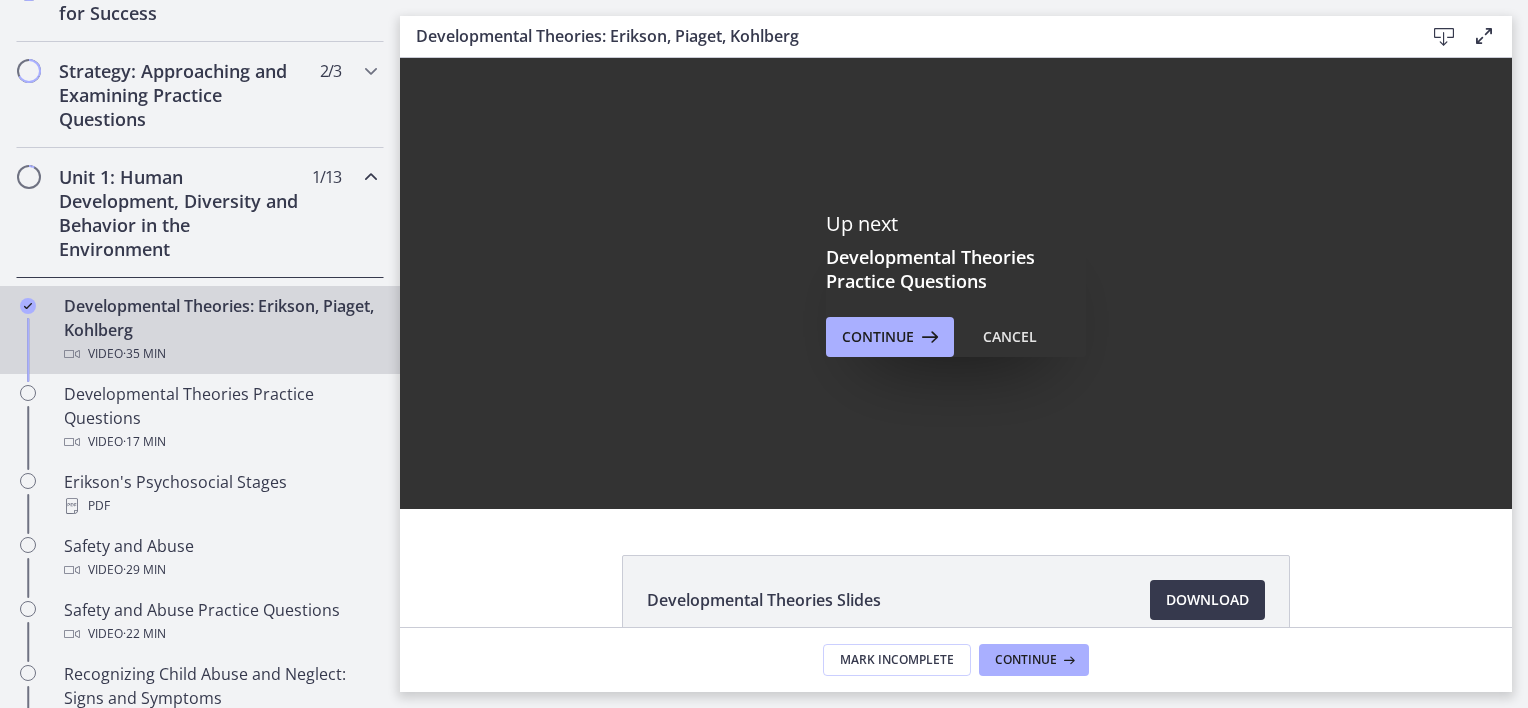 click on "Developmental Theories: Erikson, Piaget, Kohlberg
Video
·  35 min" at bounding box center [220, 330] 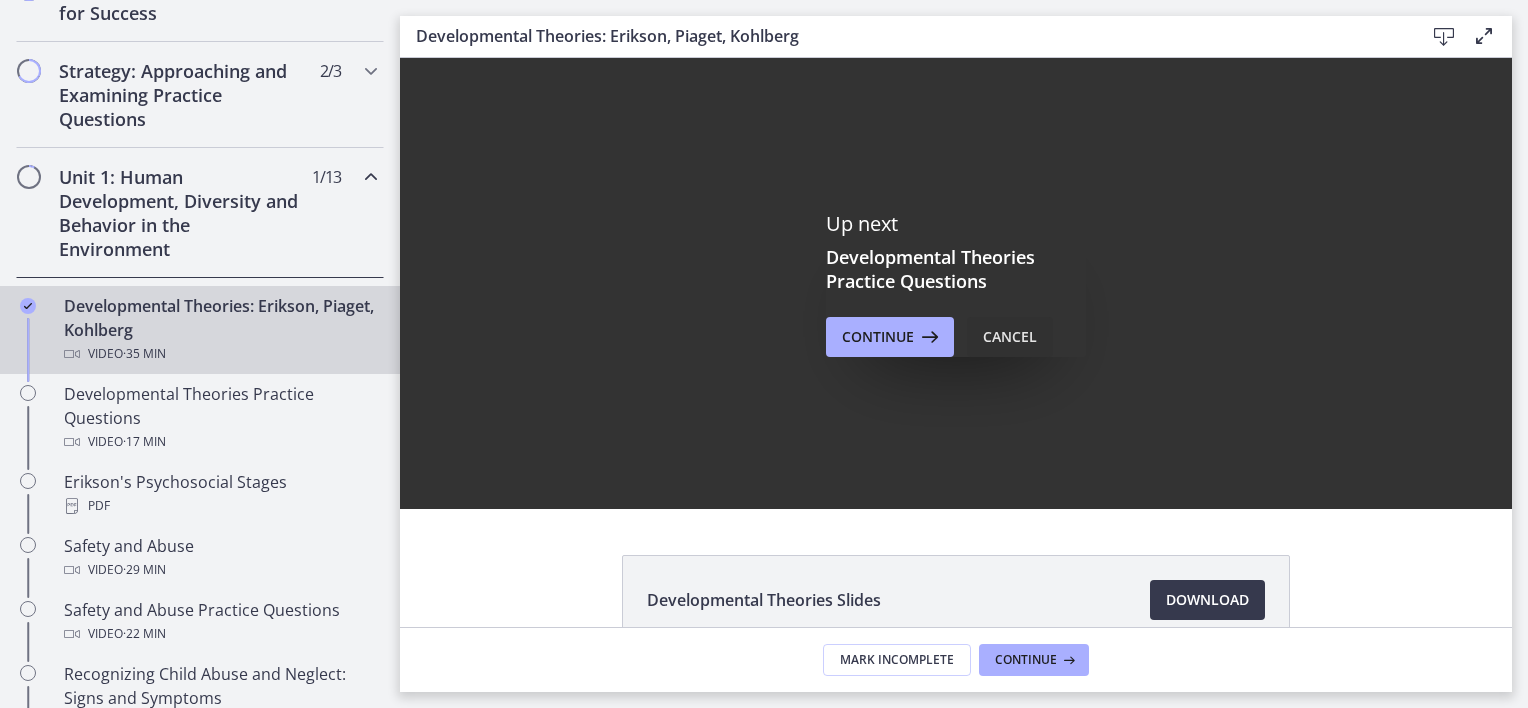 click on "Cancel" at bounding box center (1010, 337) 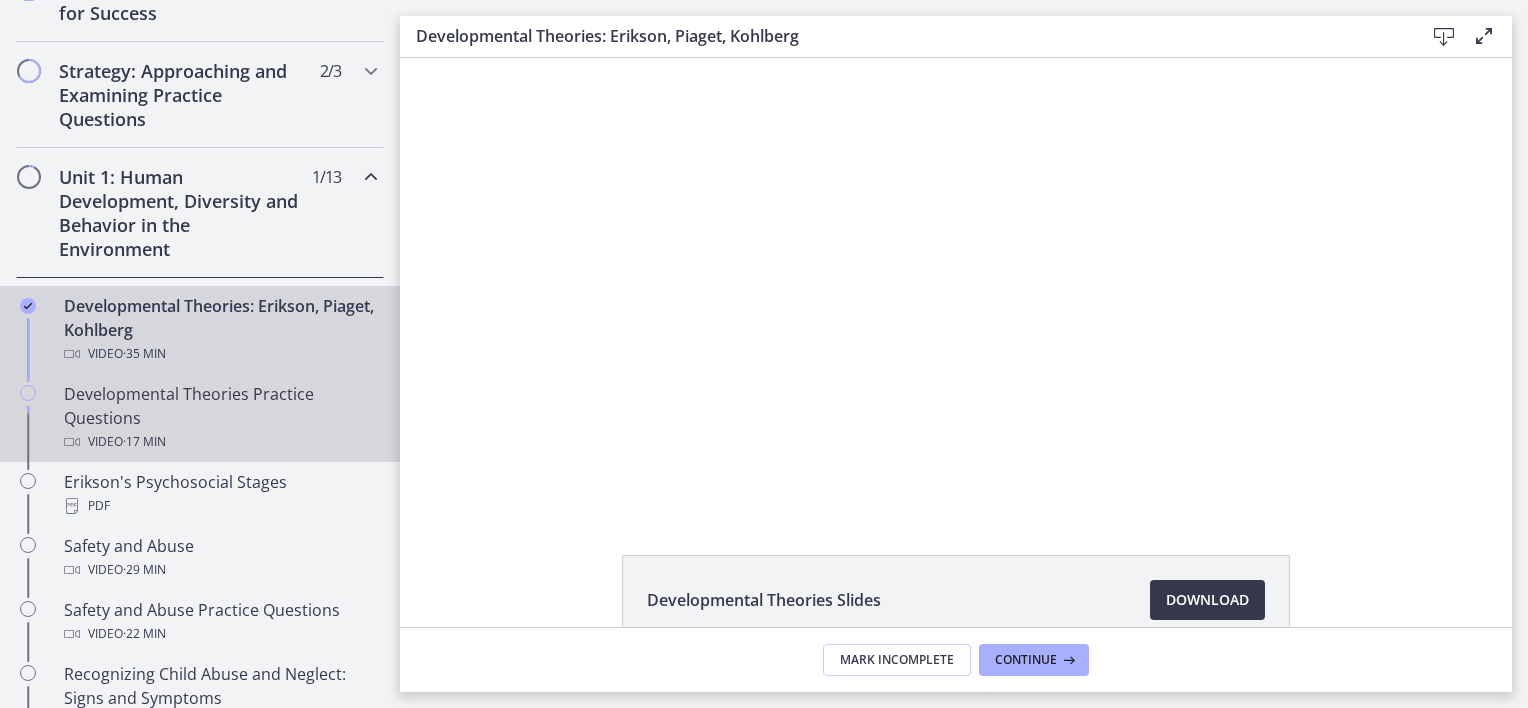 click on "Developmental Theories Practice Questions
Video
·  17 min" at bounding box center (220, 418) 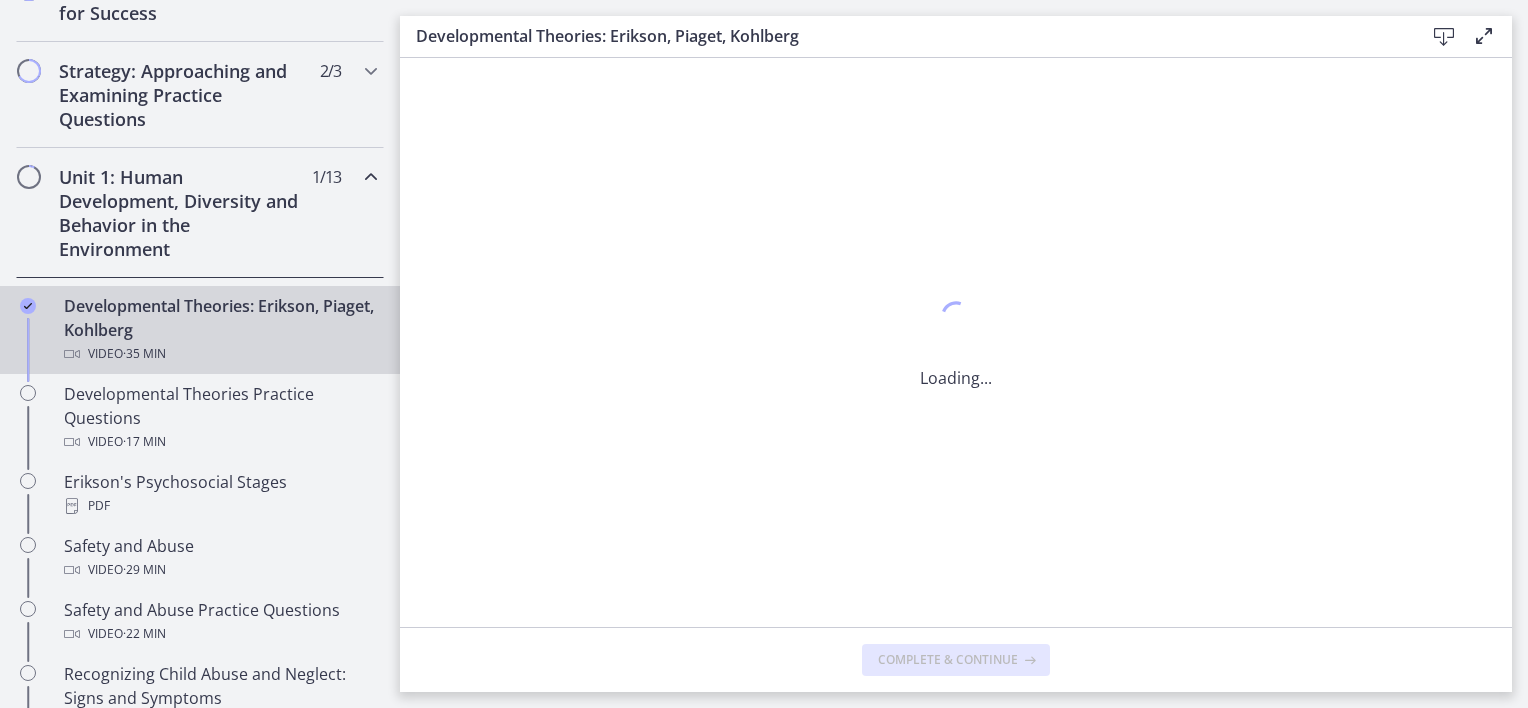 click on "Developmental Theories: Erikson, Piaget, Kohlberg
Video
·  35 min" at bounding box center (220, 330) 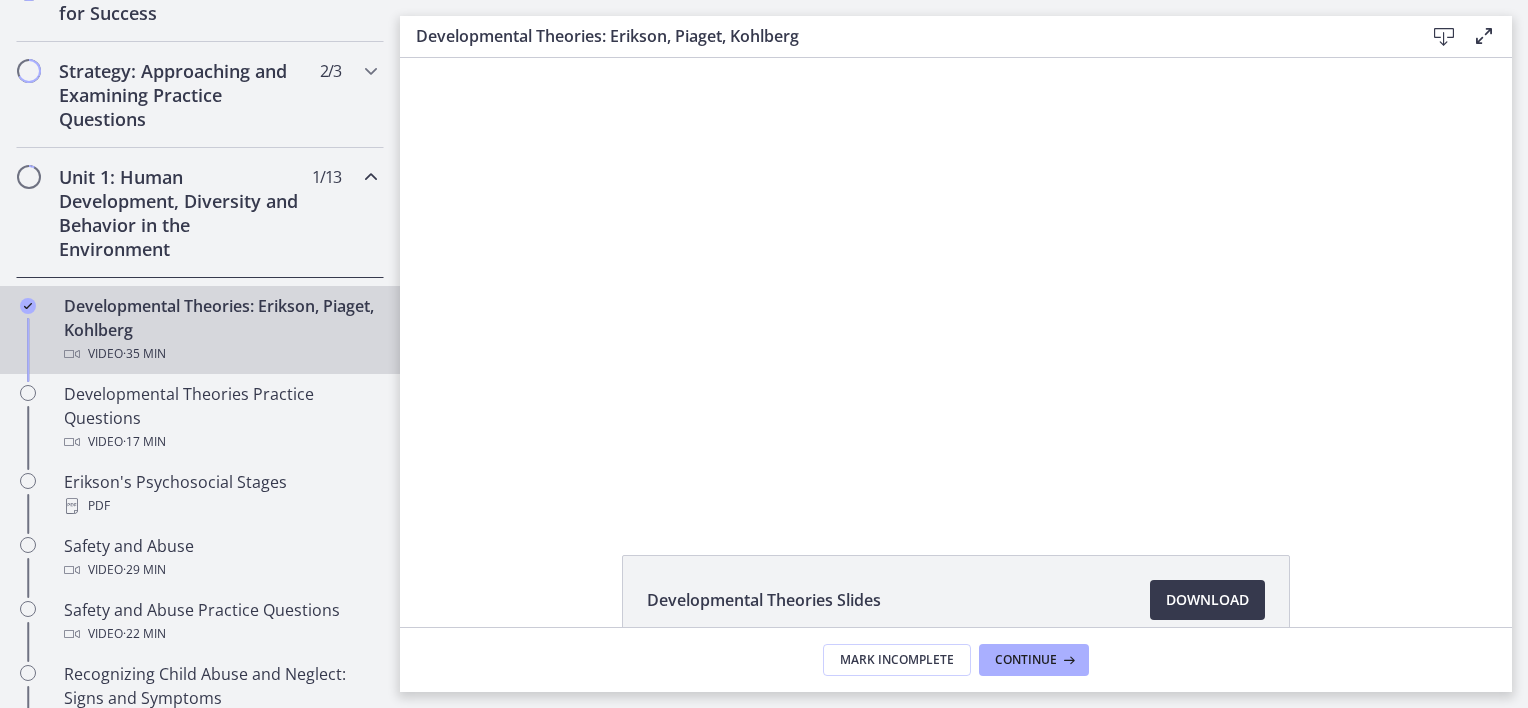 click on "Developmental Theories: Erikson, Piaget, Kohlberg
Video
·  35 min" at bounding box center (220, 330) 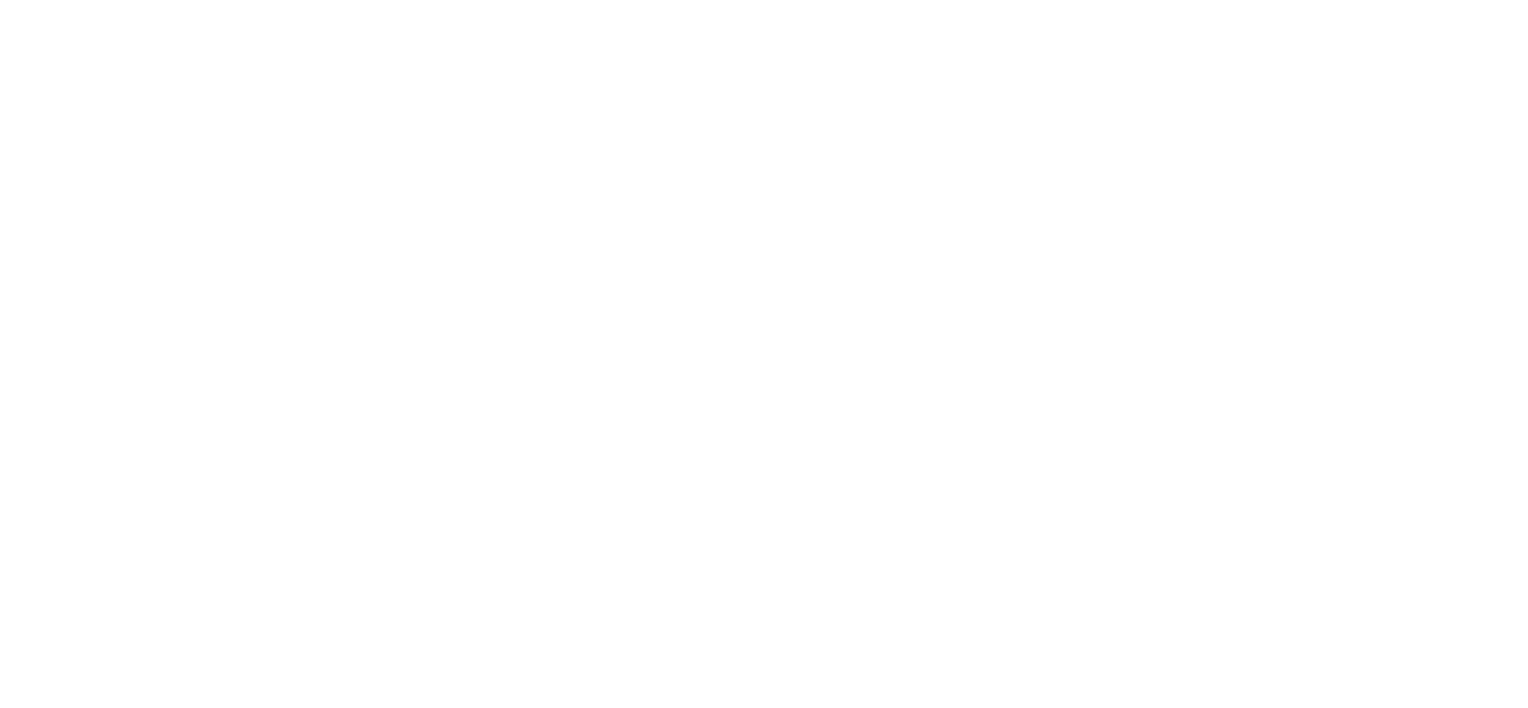 scroll, scrollTop: 0, scrollLeft: 0, axis: both 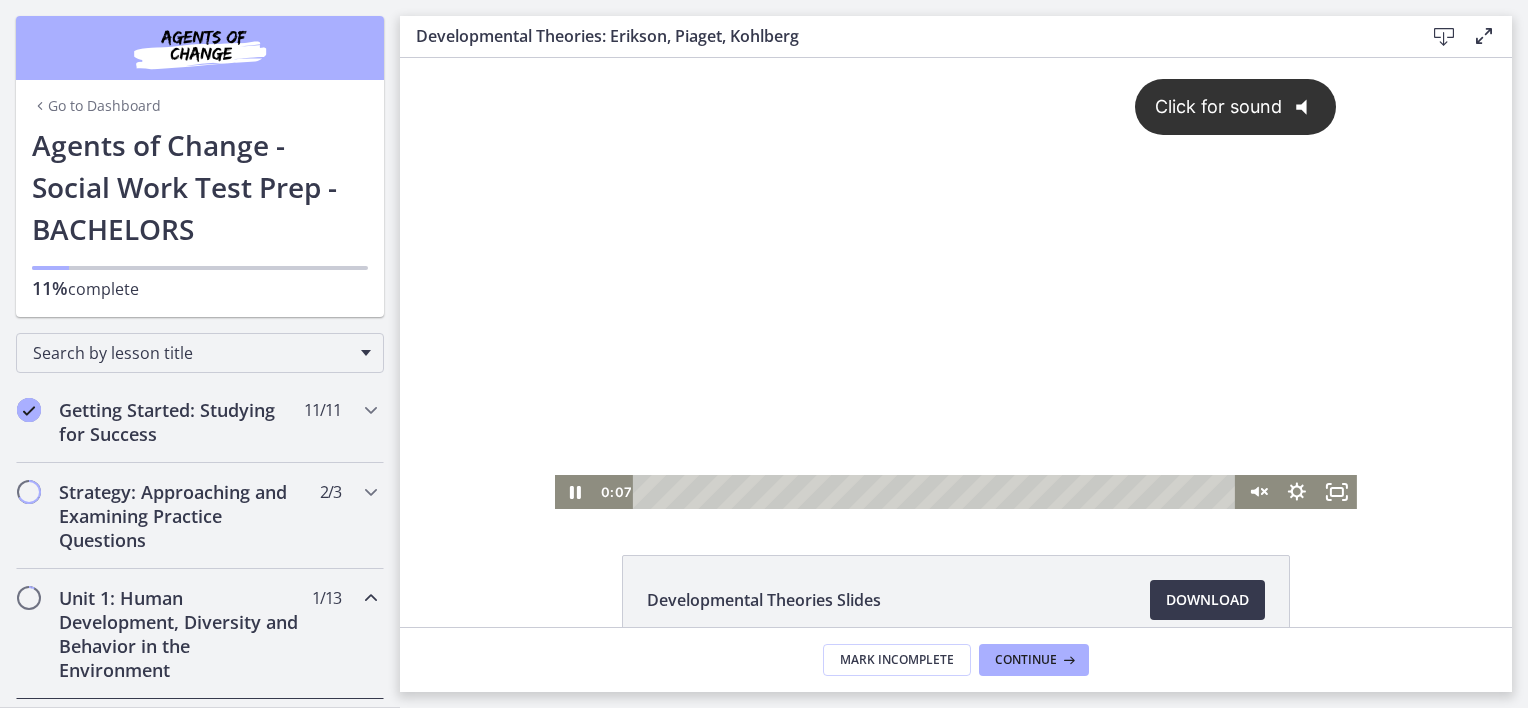 click on "Click for sound
@keyframes VOLUME_SMALL_WAVE_FLASH {
0% { opacity: 0; }
33% { opacity: 1; }
66% { opacity: 1; }
100% { opacity: 0; }
}
@keyframes VOLUME_LARGE_WAVE_FLASH {
0% { opacity: 0; }
33% { opacity: 1; }
66% { opacity: 1; }
100% { opacity: 0; }
}
.volume__small-wave {
animation: VOLUME_SMALL_WAVE_FLASH 2s infinite;
opacity: 0;
}
.volume__large-wave {
animation: VOLUME_LARGE_WAVE_FLASH 2s infinite .3s;
opacity: 0;
}" at bounding box center (956, 266) 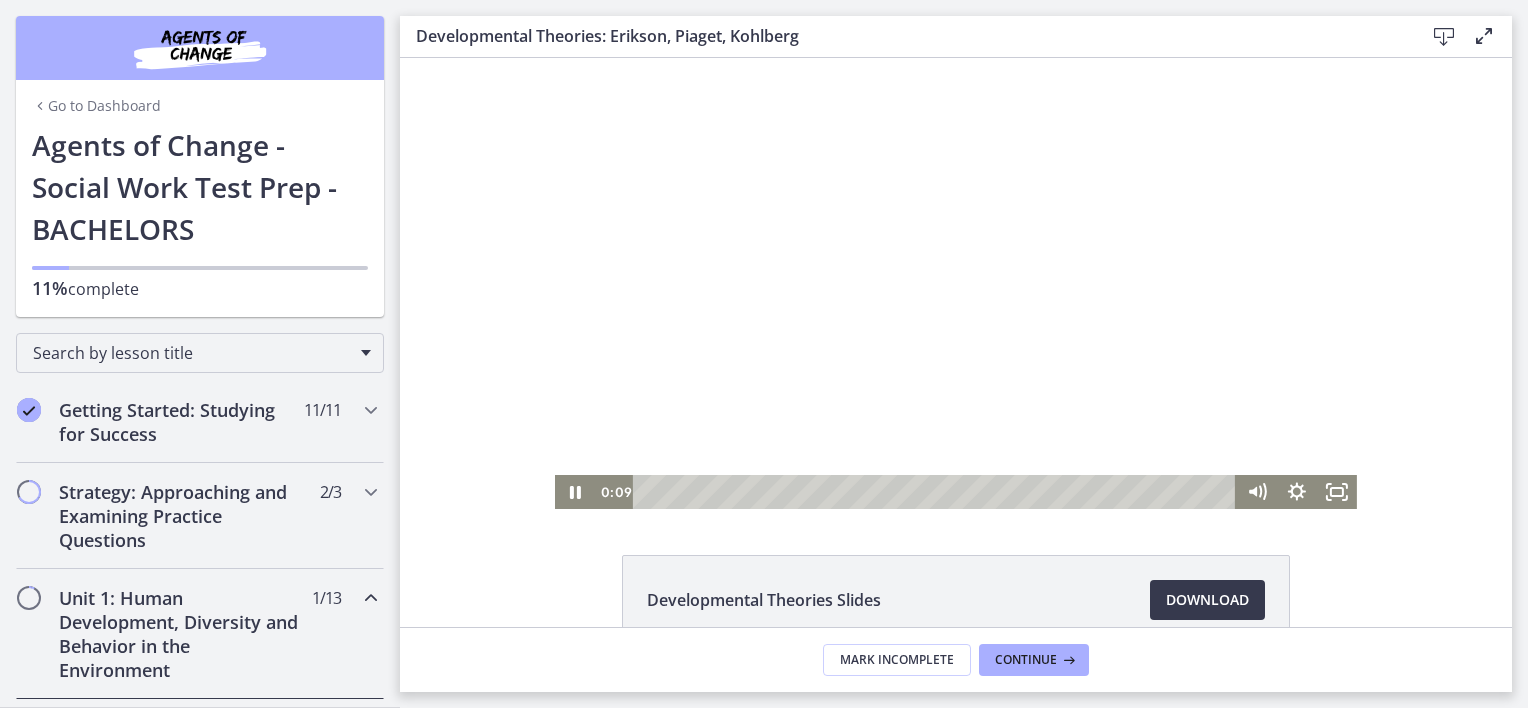 click at bounding box center (956, 283) 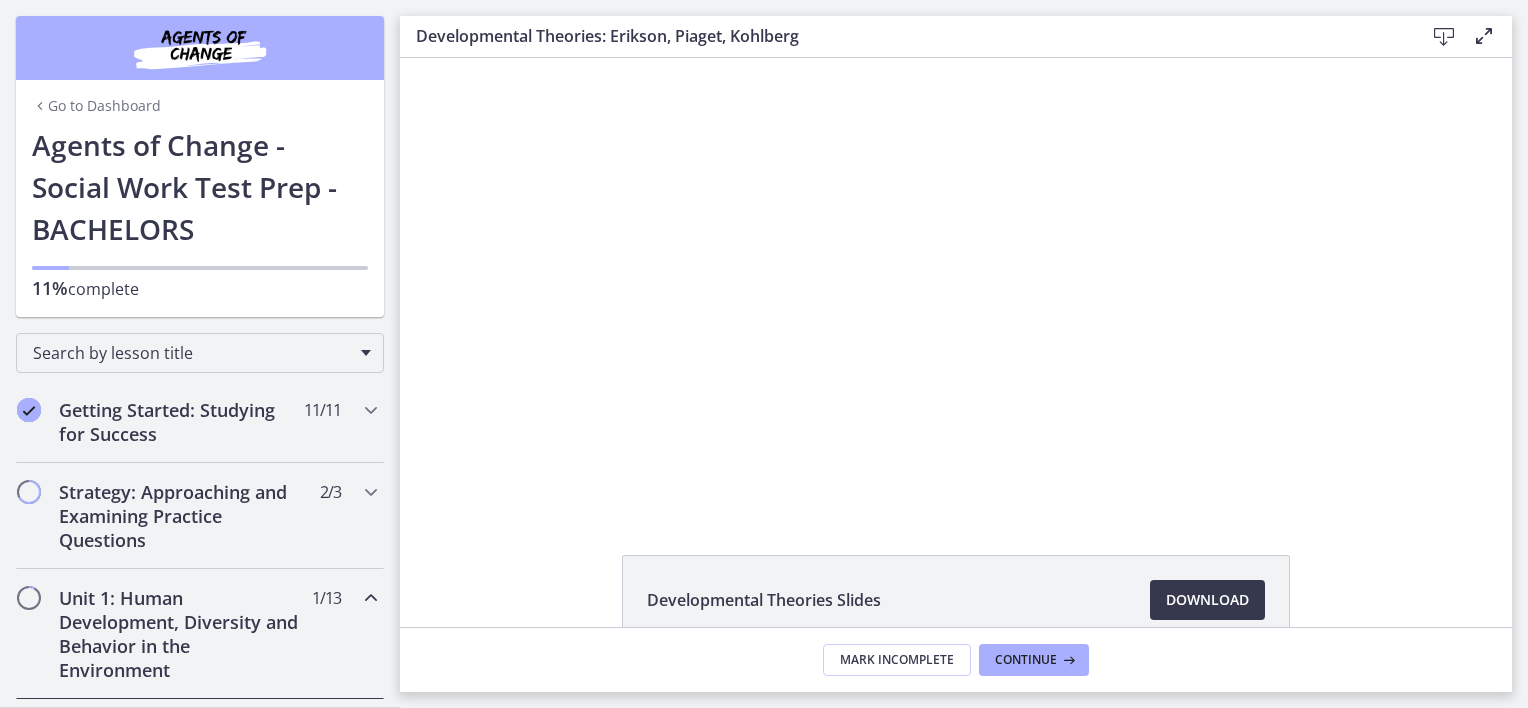 click at bounding box center [956, 283] 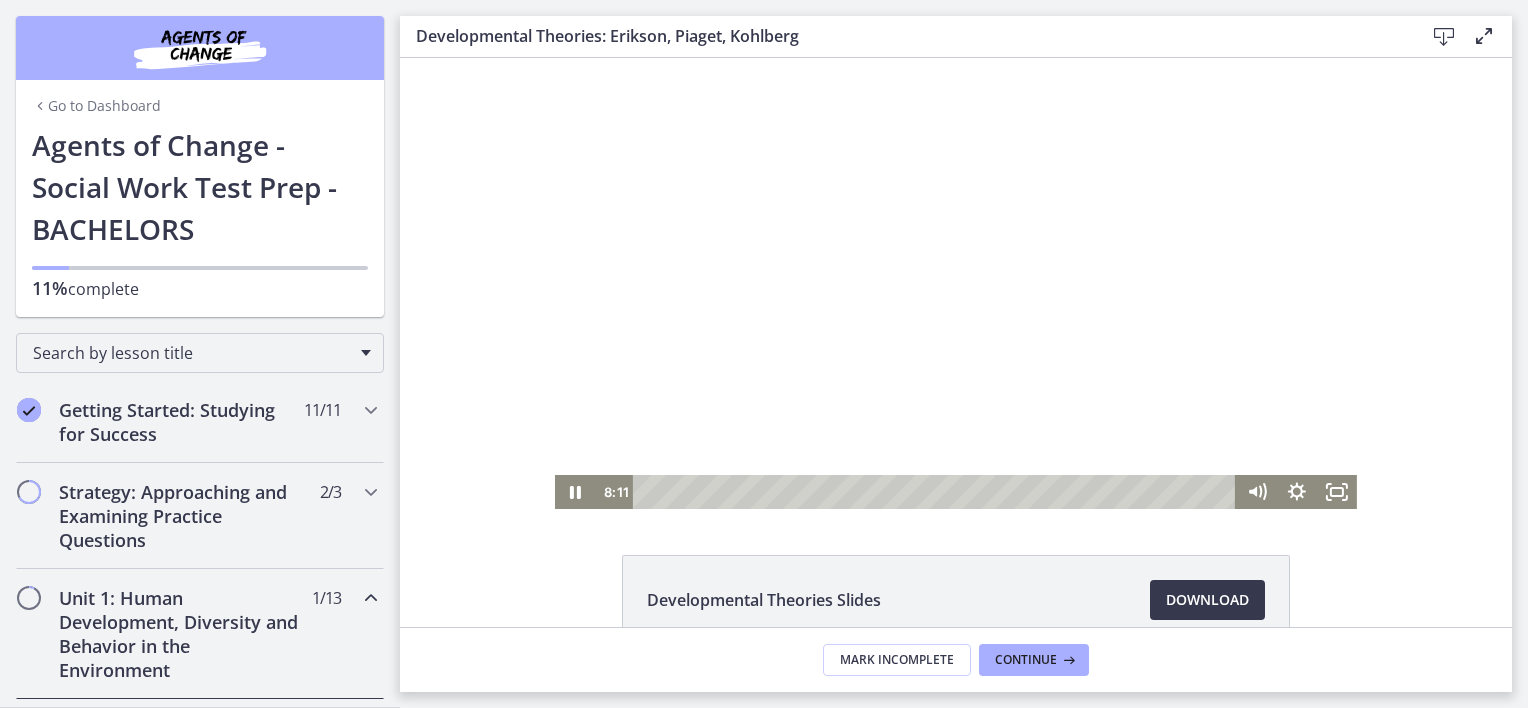 click at bounding box center (956, 283) 